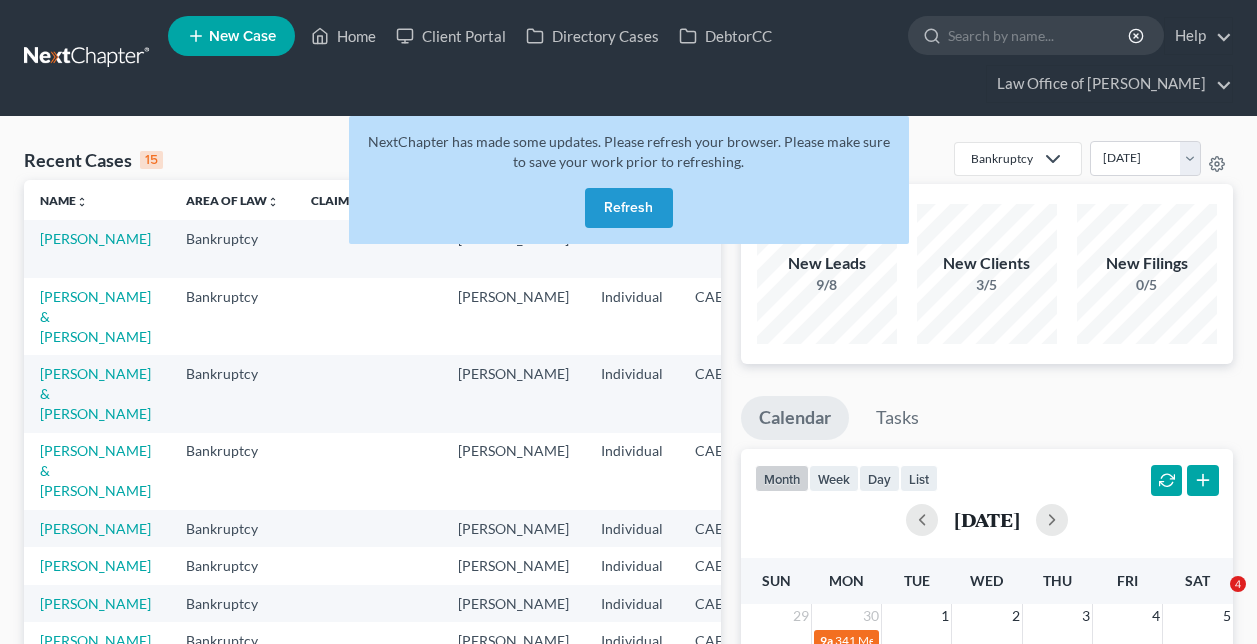 scroll, scrollTop: 0, scrollLeft: 0, axis: both 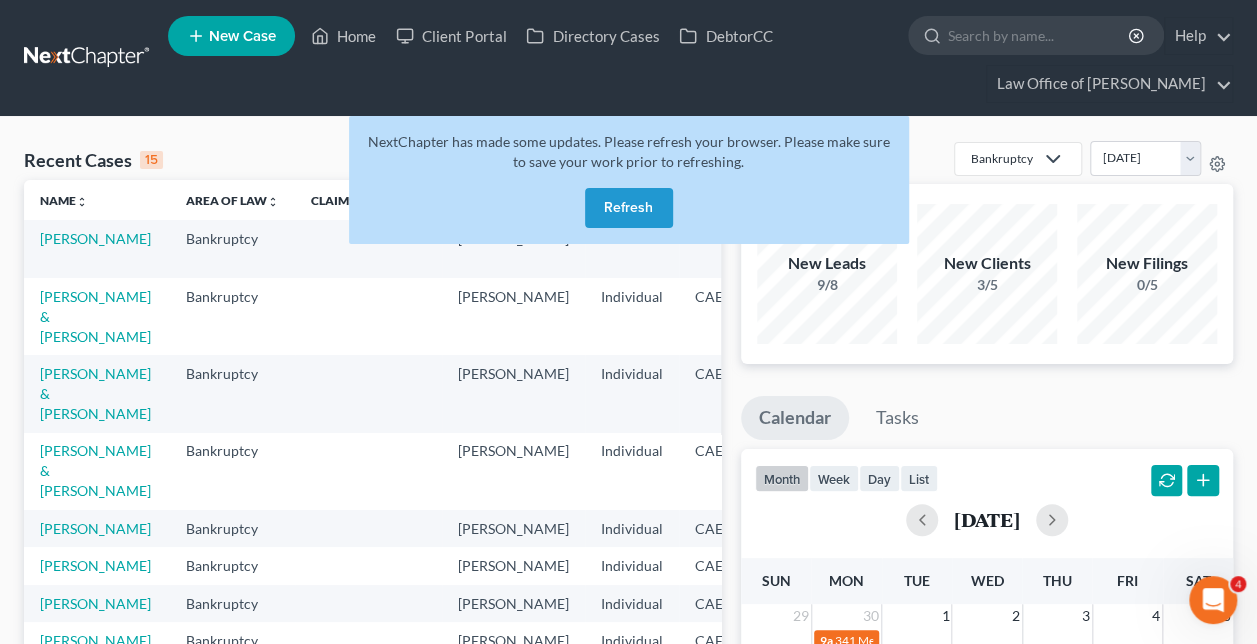 drag, startPoint x: 0, startPoint y: 0, endPoint x: 640, endPoint y: 214, distance: 674.8303 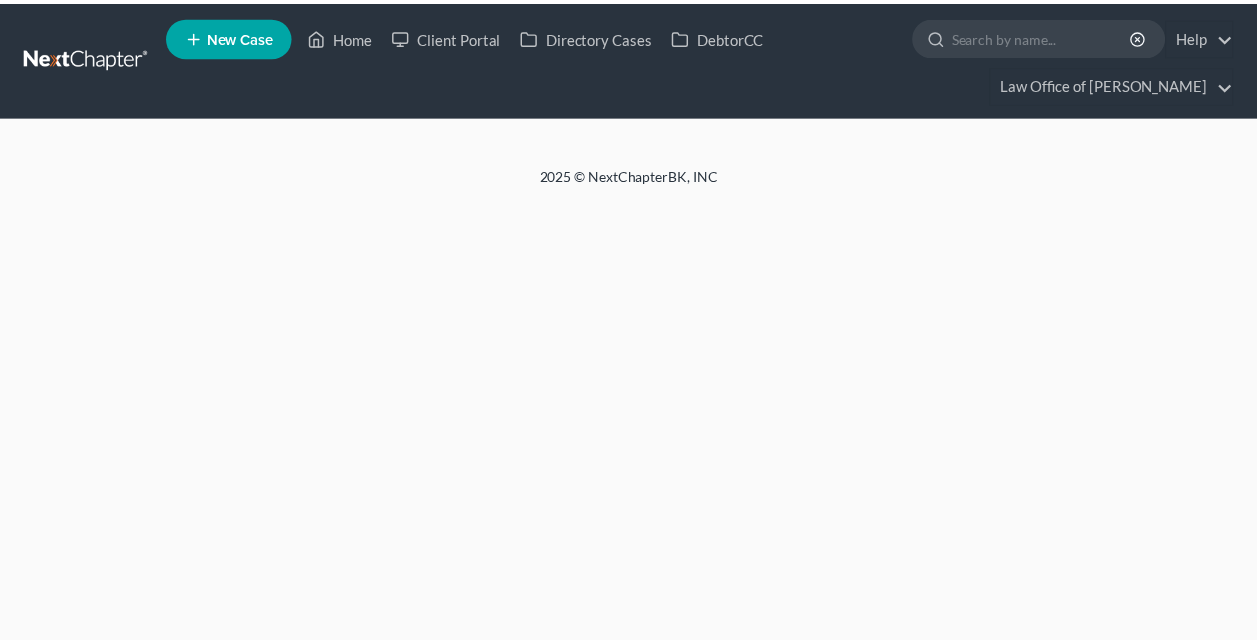 scroll, scrollTop: 0, scrollLeft: 0, axis: both 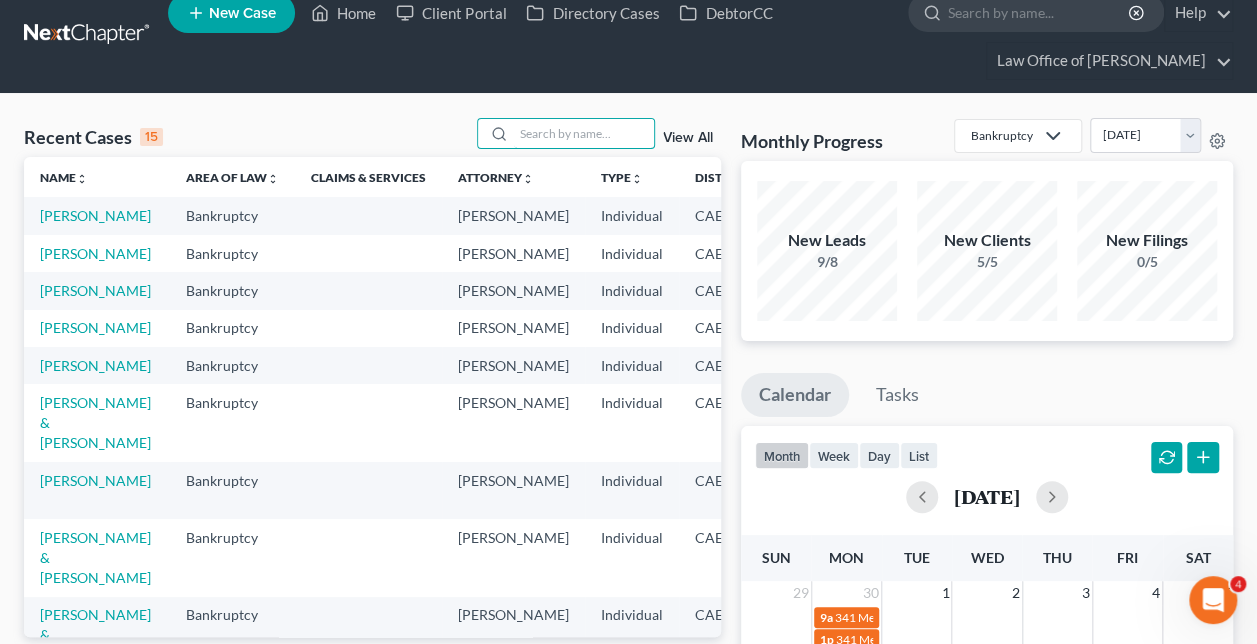click at bounding box center (584, 133) 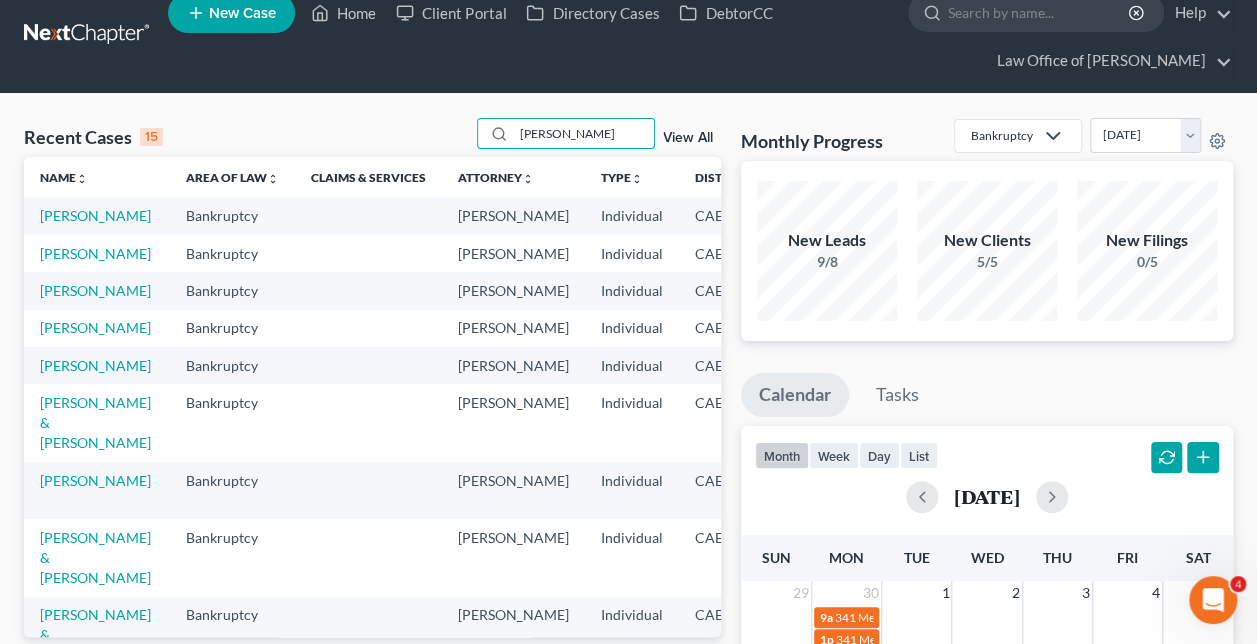 type on "urena" 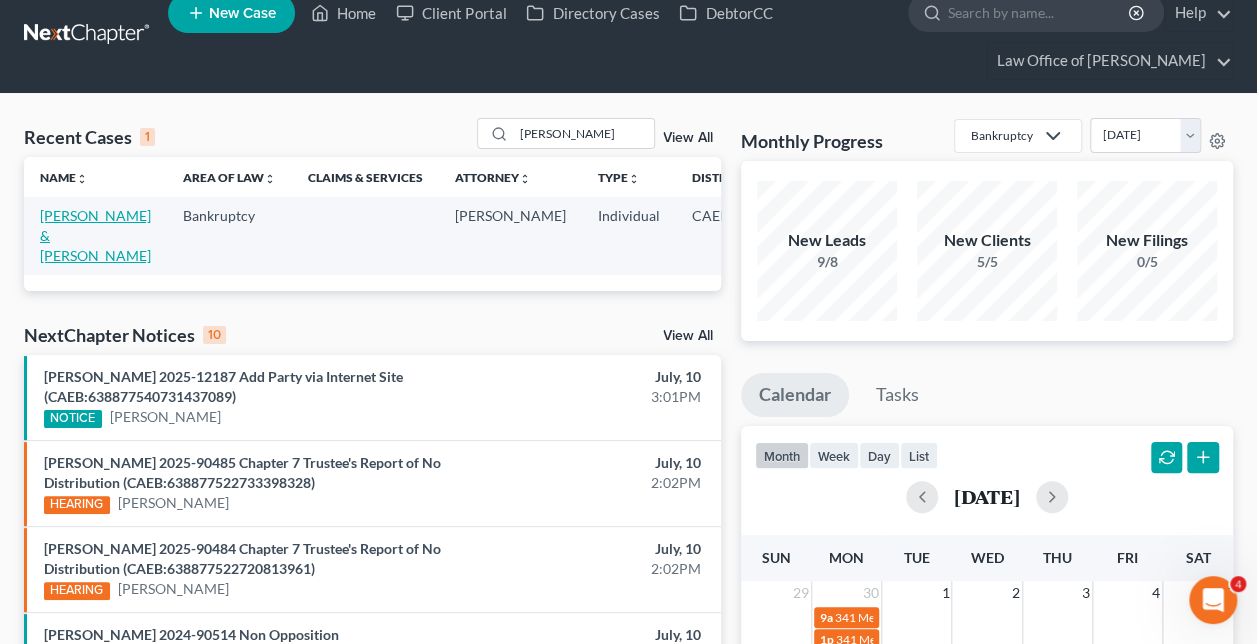 click on "[PERSON_NAME] & [PERSON_NAME]" at bounding box center [95, 235] 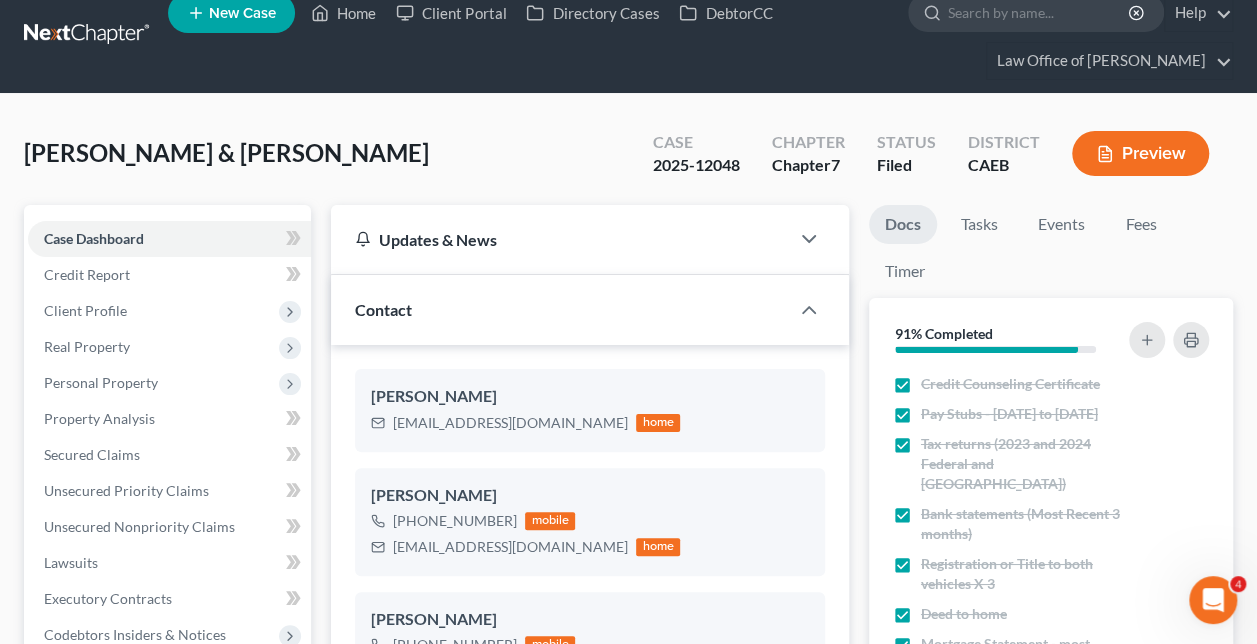 scroll, scrollTop: 3446, scrollLeft: 0, axis: vertical 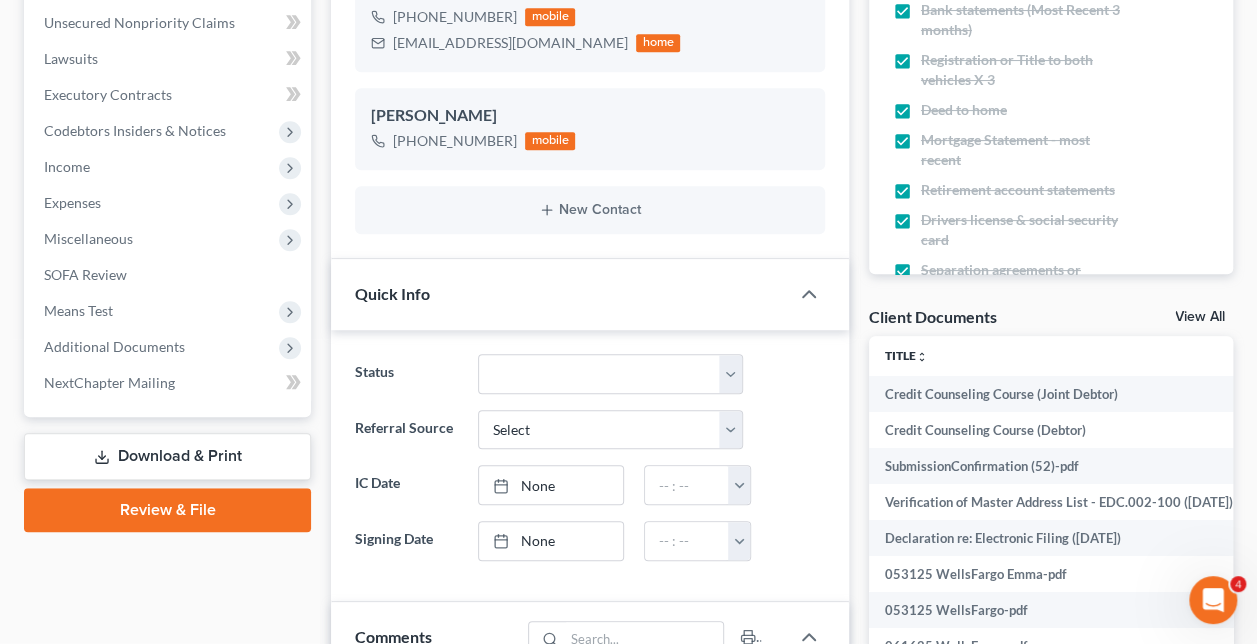 click on "Additional Documents" at bounding box center [114, 346] 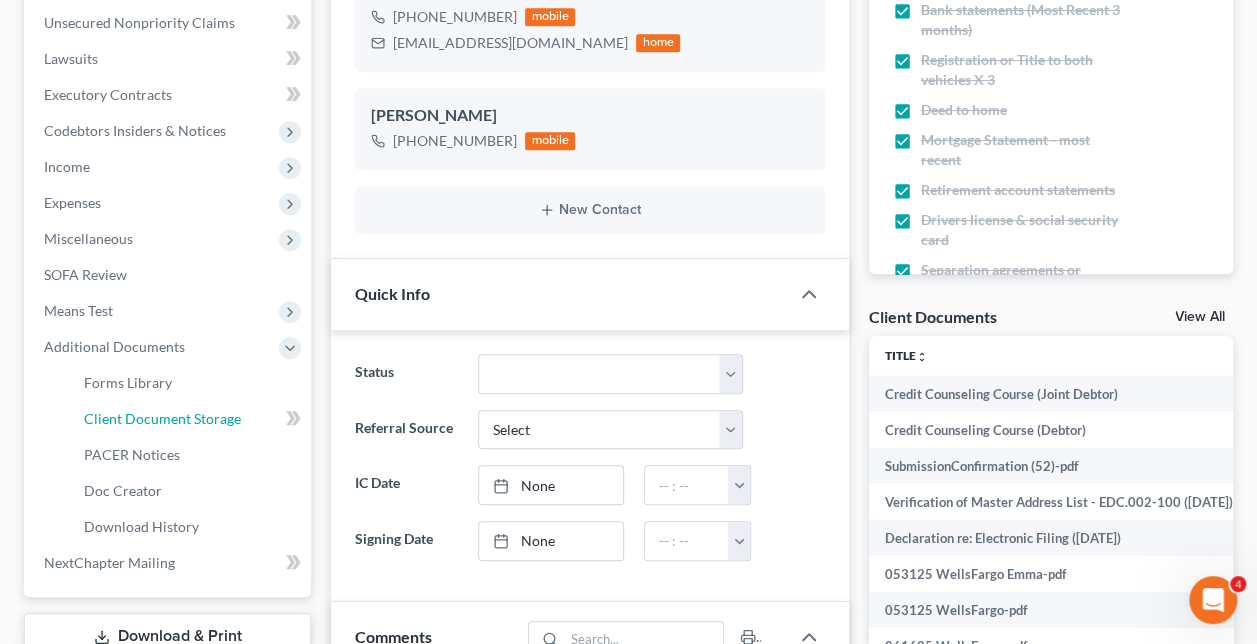 click on "Client Document Storage" at bounding box center [189, 419] 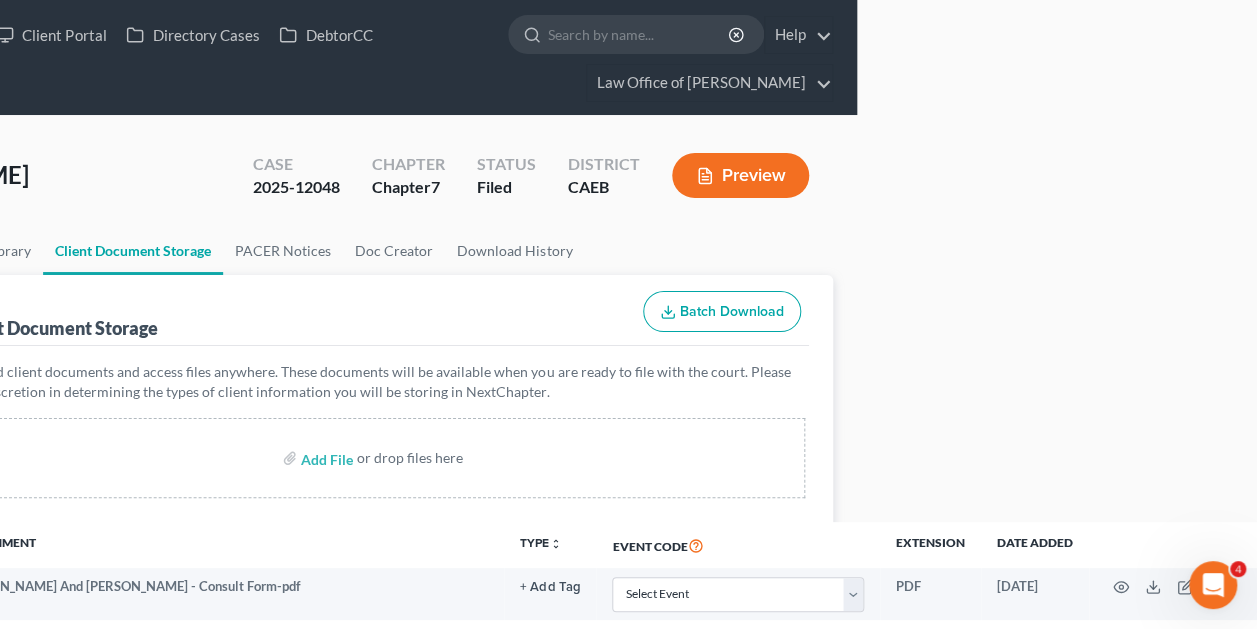 scroll, scrollTop: 0, scrollLeft: 402, axis: horizontal 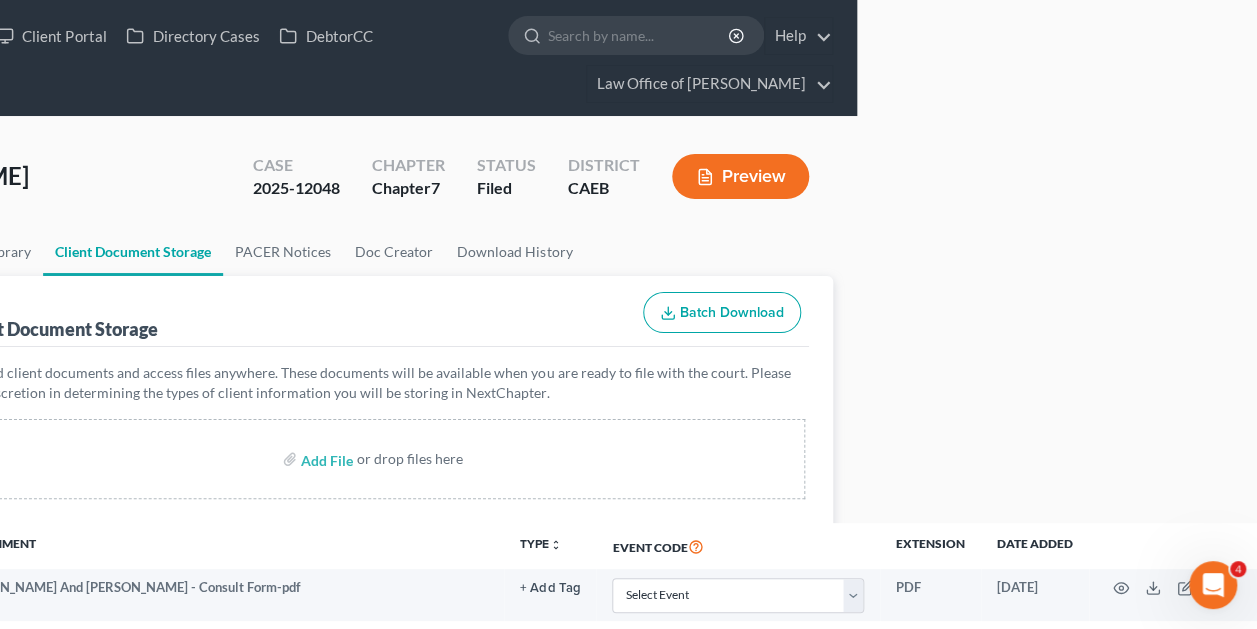 click on "Client Document Storage
Batch Download" at bounding box center (382, 312) 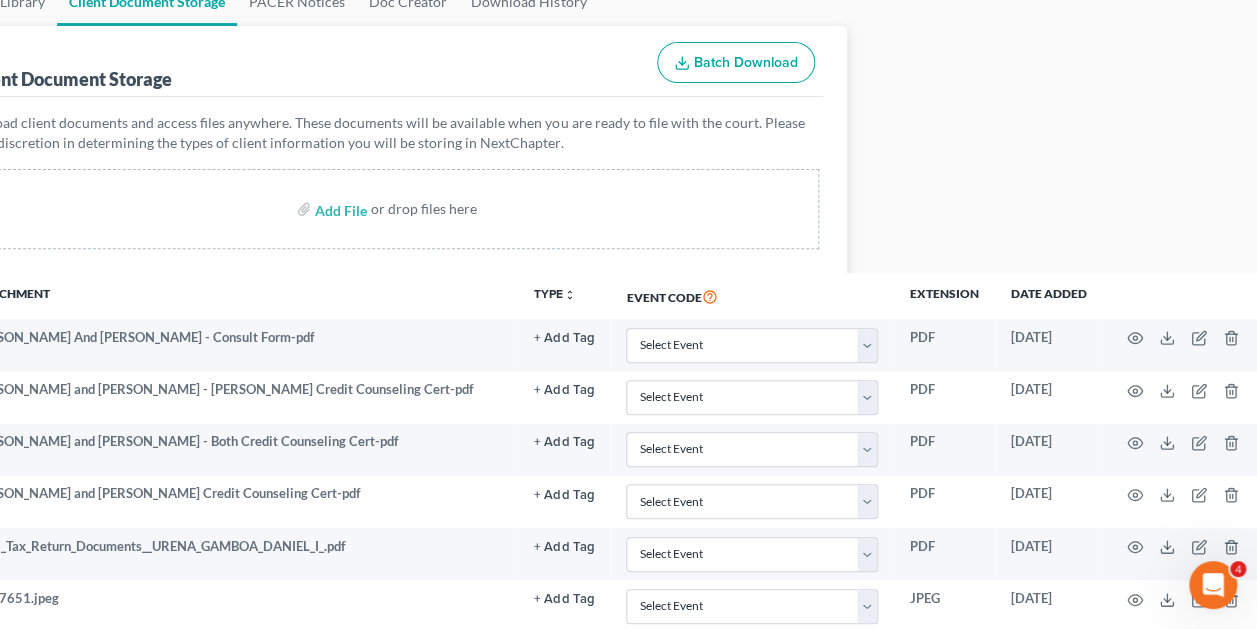 scroll, scrollTop: 250, scrollLeft: 402, axis: both 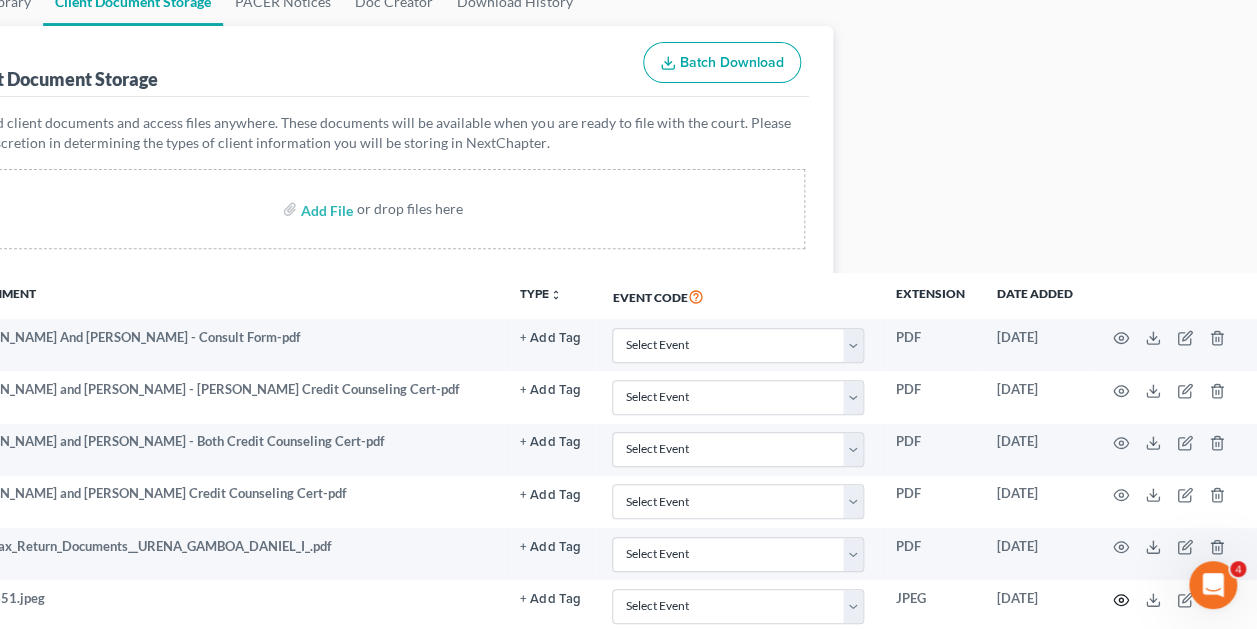 click 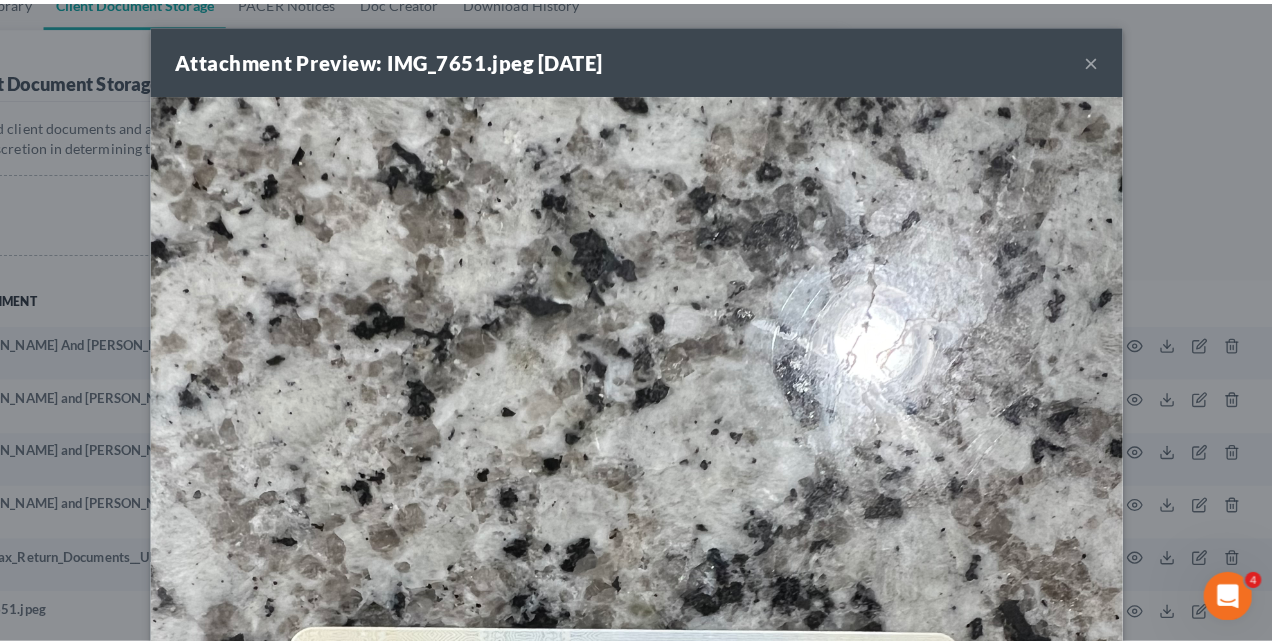 scroll, scrollTop: 250, scrollLeft: 390, axis: both 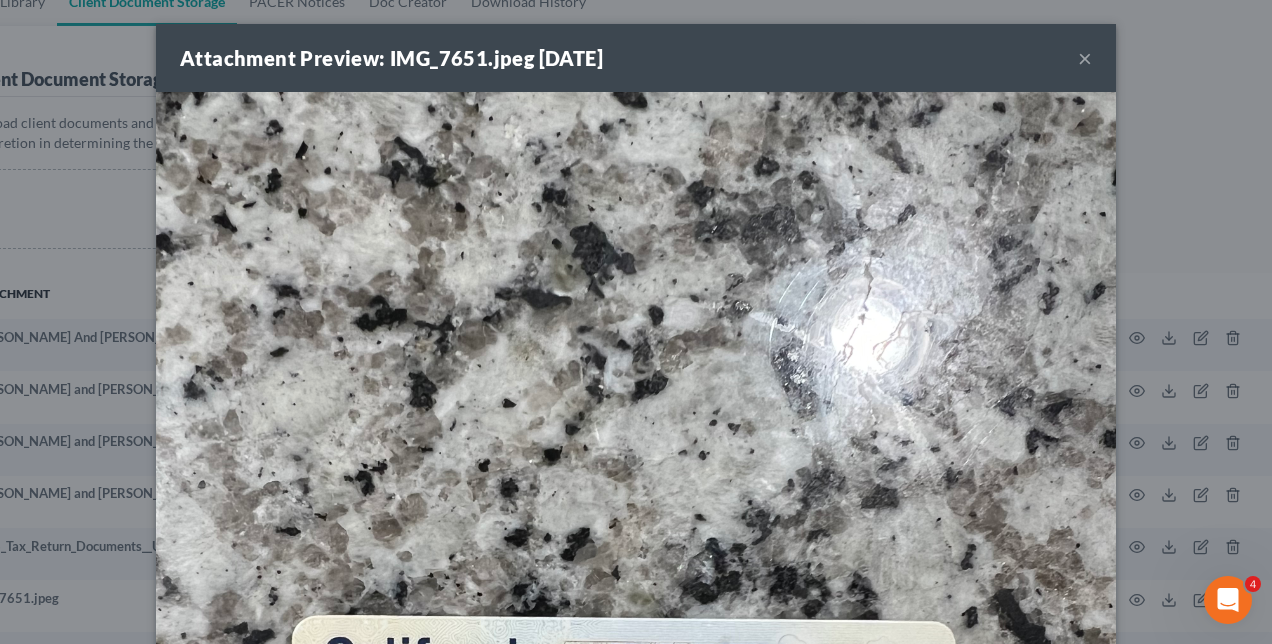 click on "×" at bounding box center [1085, 58] 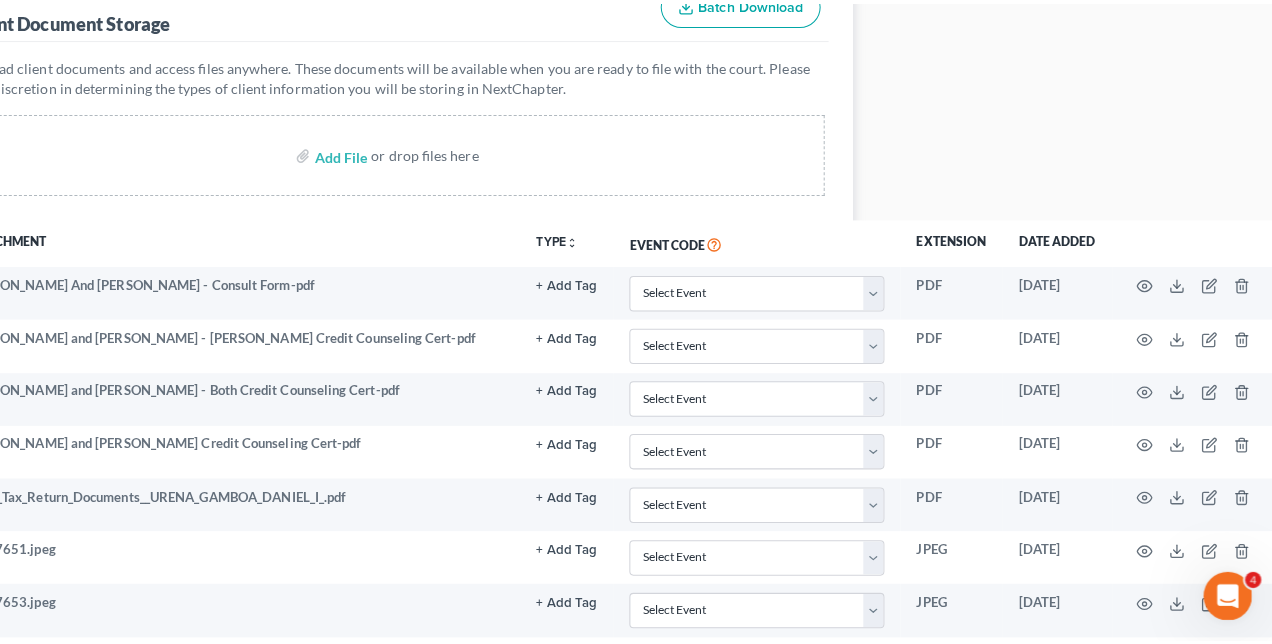 scroll, scrollTop: 312, scrollLeft: 390, axis: both 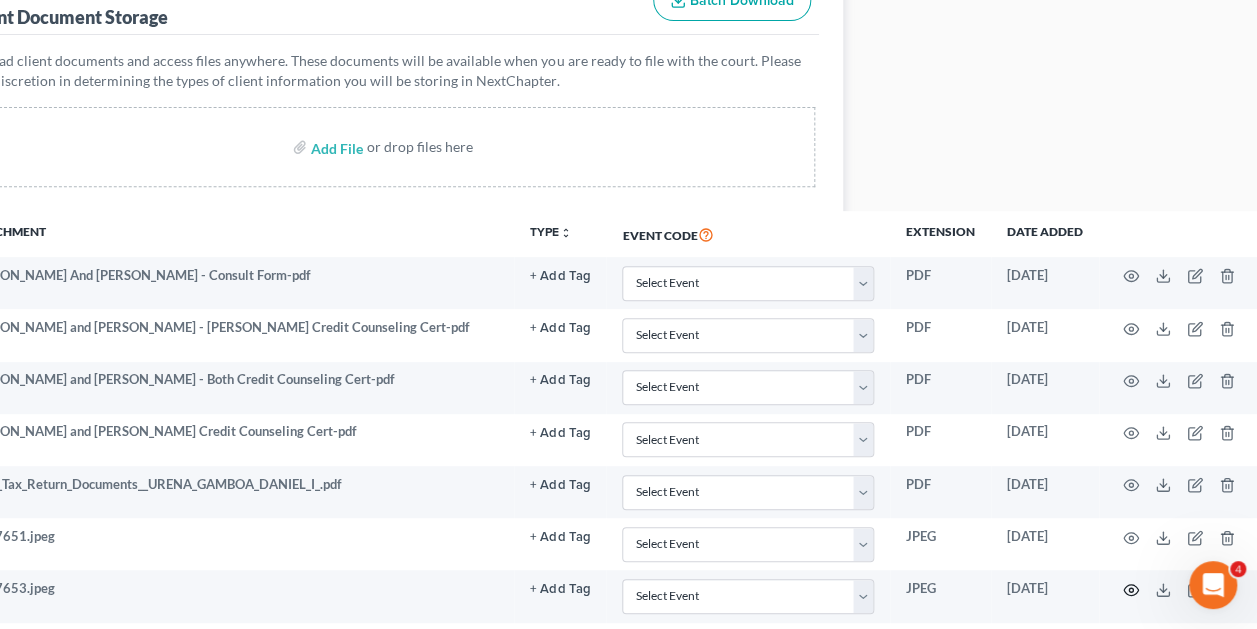 click 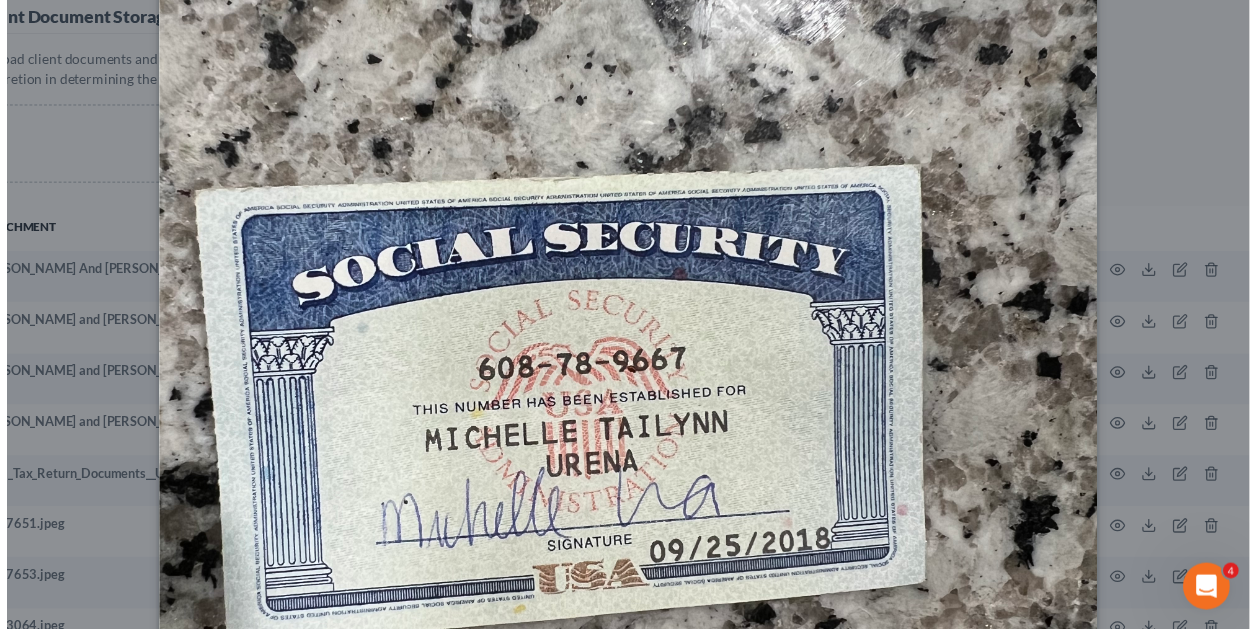 scroll, scrollTop: 344, scrollLeft: 0, axis: vertical 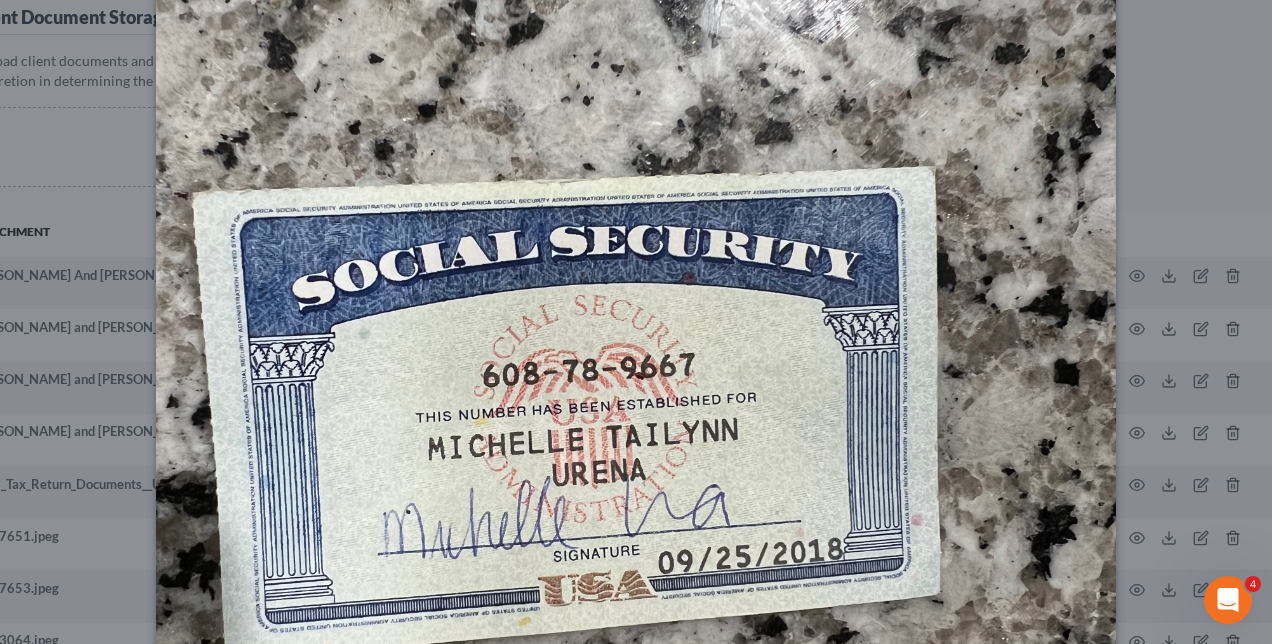click on "Attachment Preview: IMG_7653.jpeg 06/03/2025 × Download" at bounding box center [636, 322] 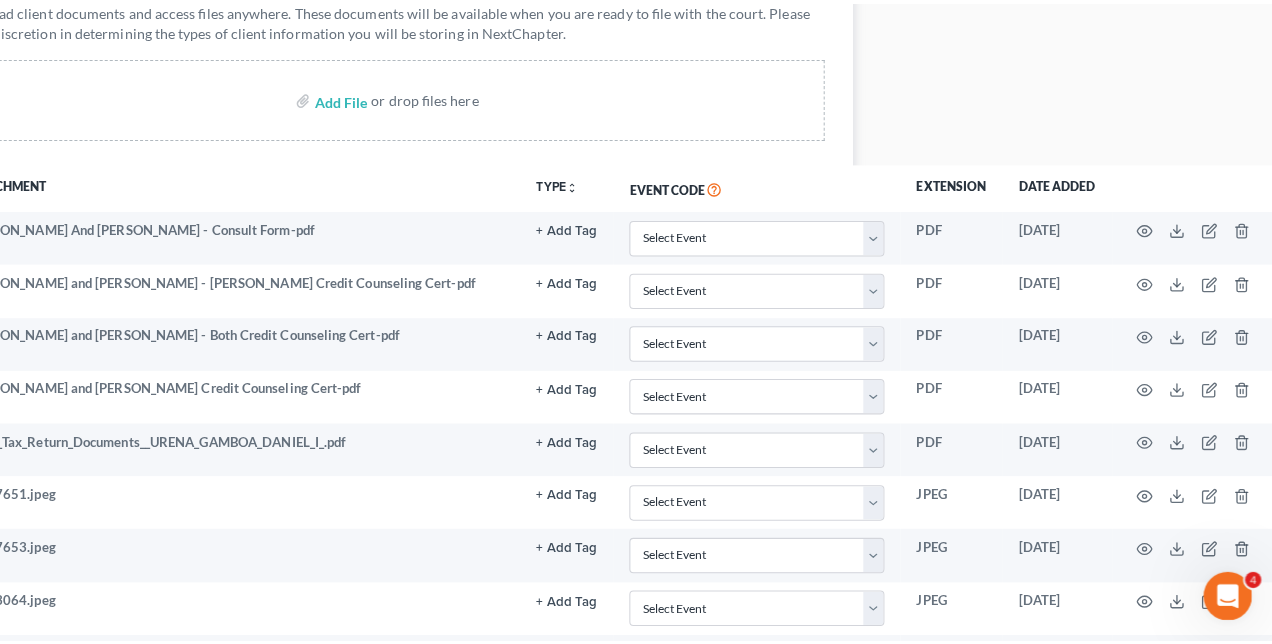 scroll, scrollTop: 365, scrollLeft: 390, axis: both 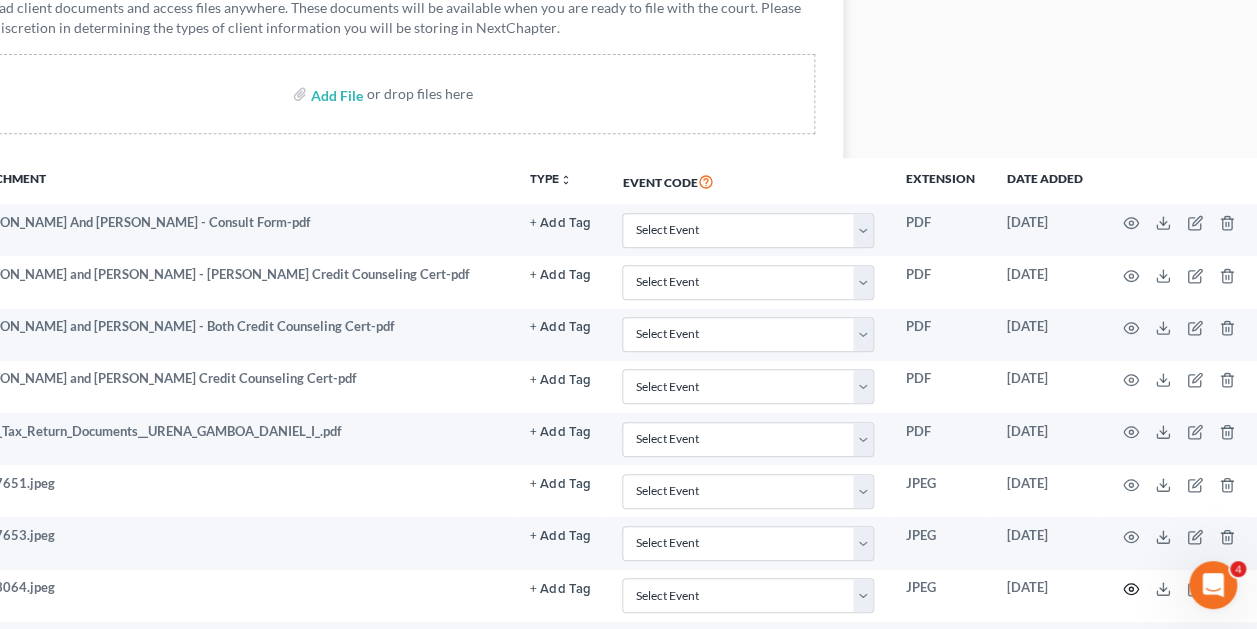 click 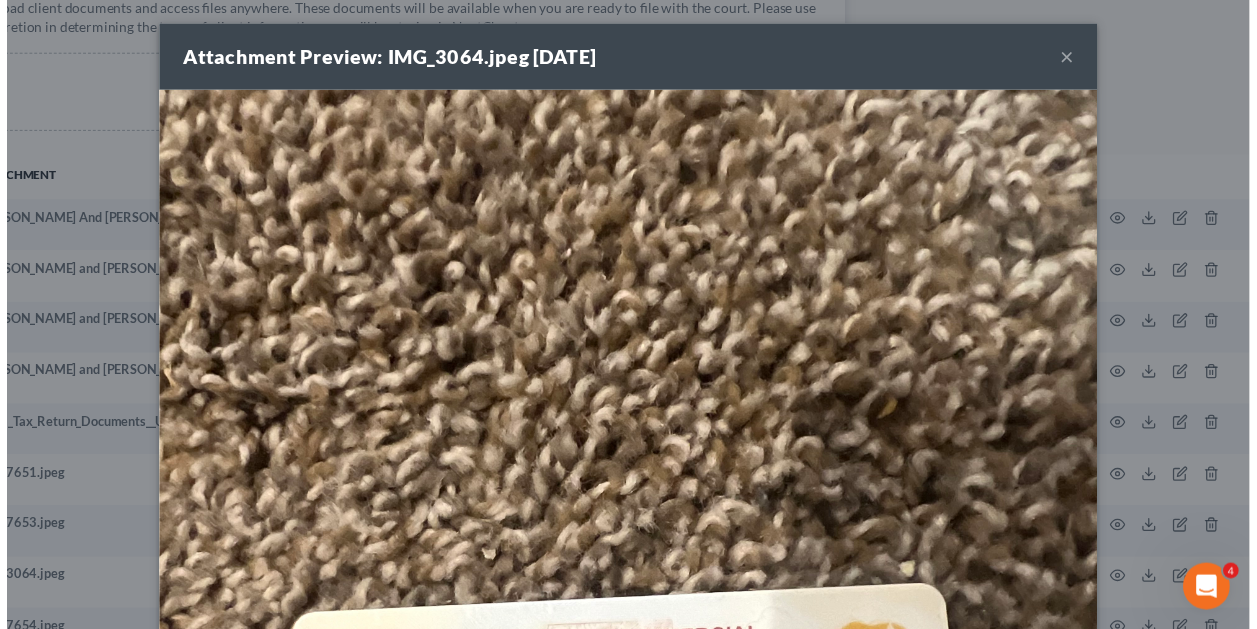 scroll, scrollTop: 483, scrollLeft: 0, axis: vertical 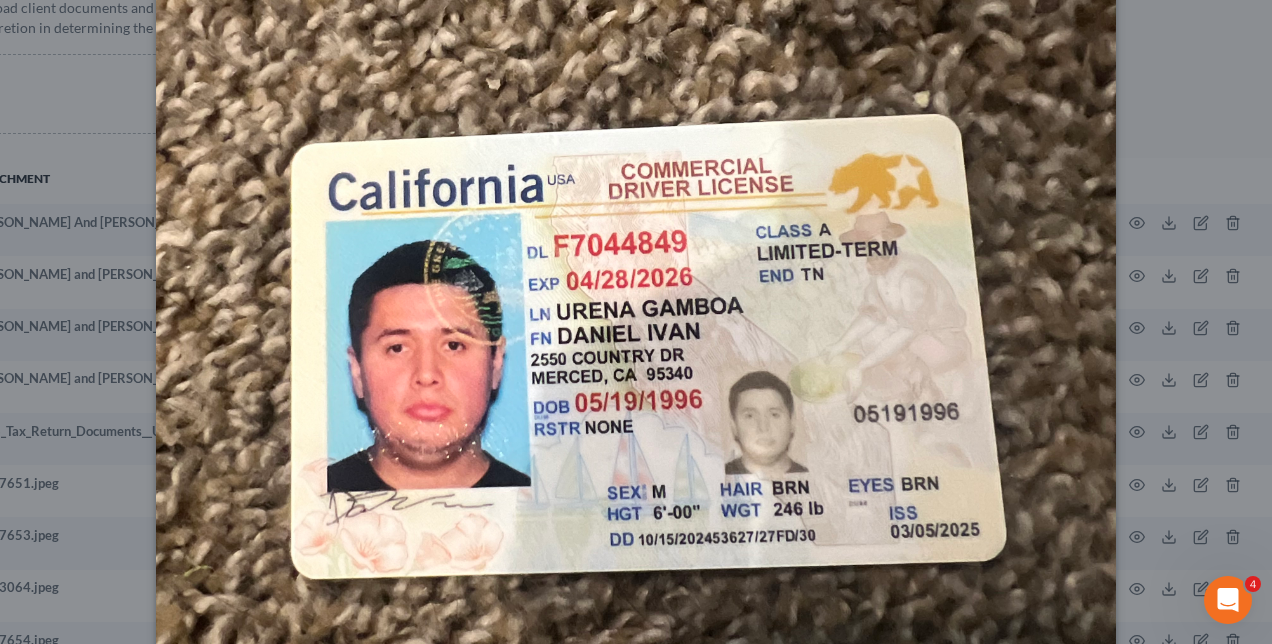 click on "Attachment Preview: IMG_3064.jpeg 06/03/2025 × Download" at bounding box center (636, 322) 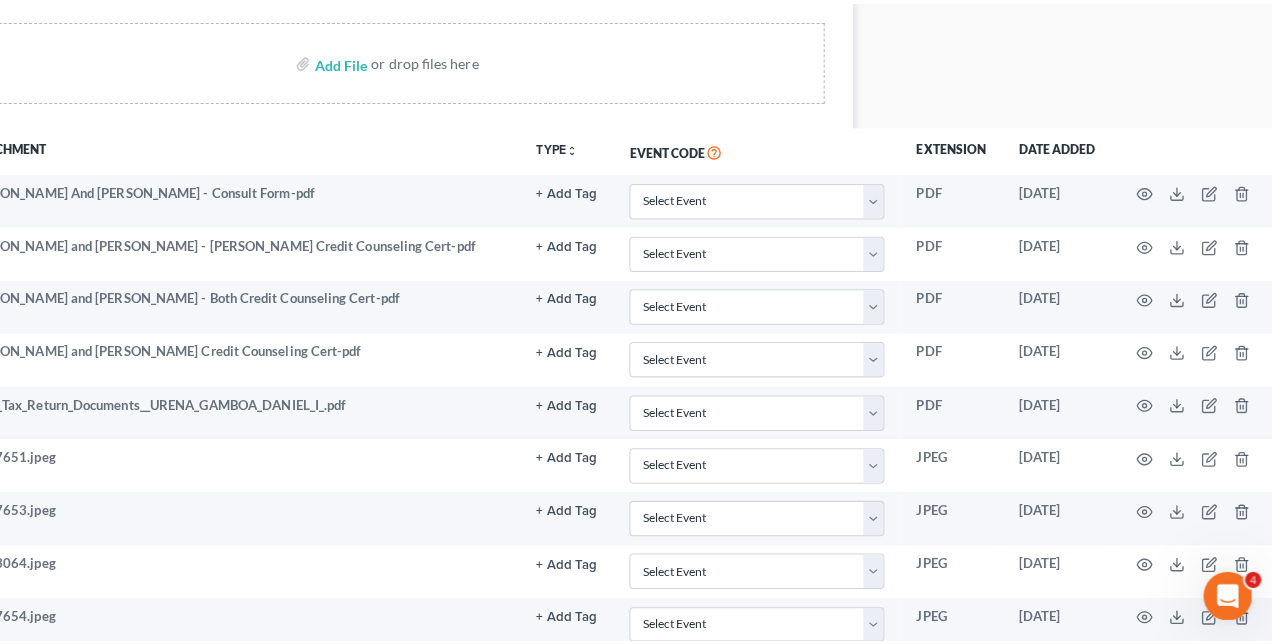 scroll, scrollTop: 401, scrollLeft: 390, axis: both 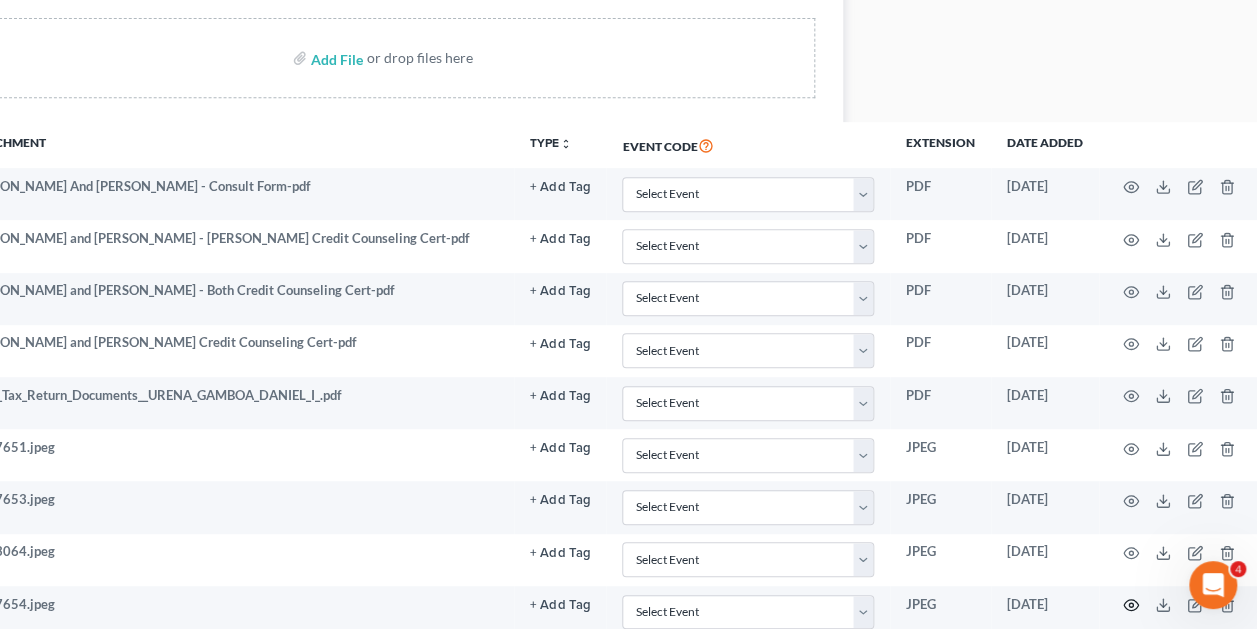 click 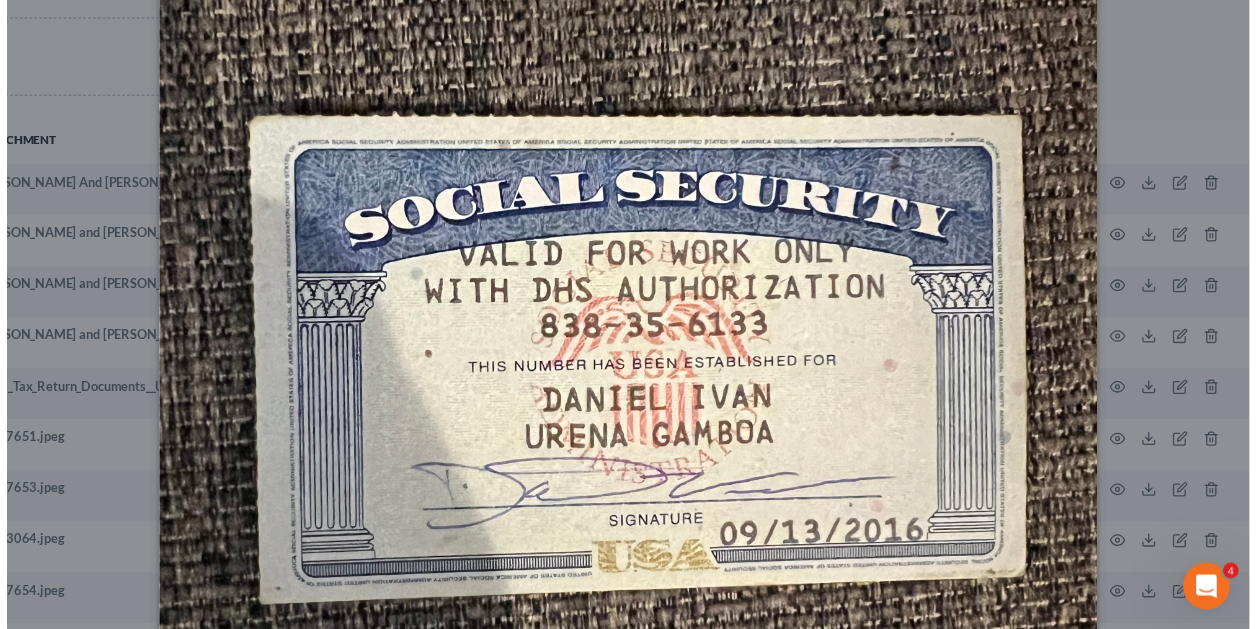 scroll, scrollTop: 444, scrollLeft: 0, axis: vertical 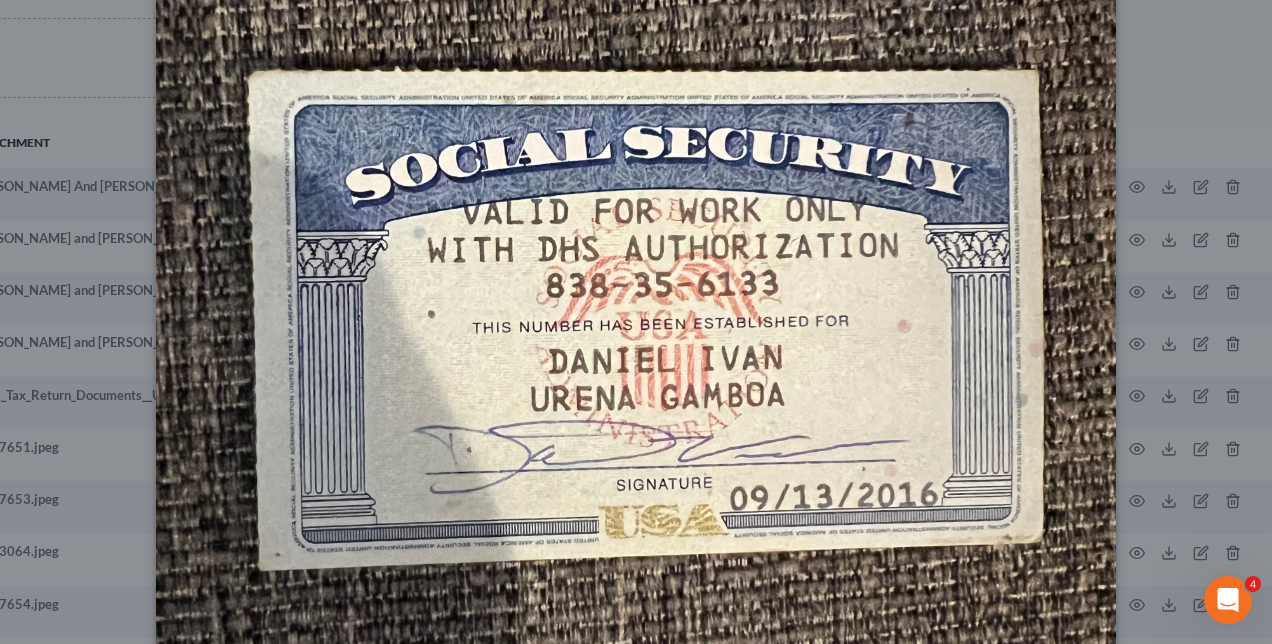click on "Attachment Preview: IMG_7654.jpeg 06/03/2025 × Download" at bounding box center (636, 322) 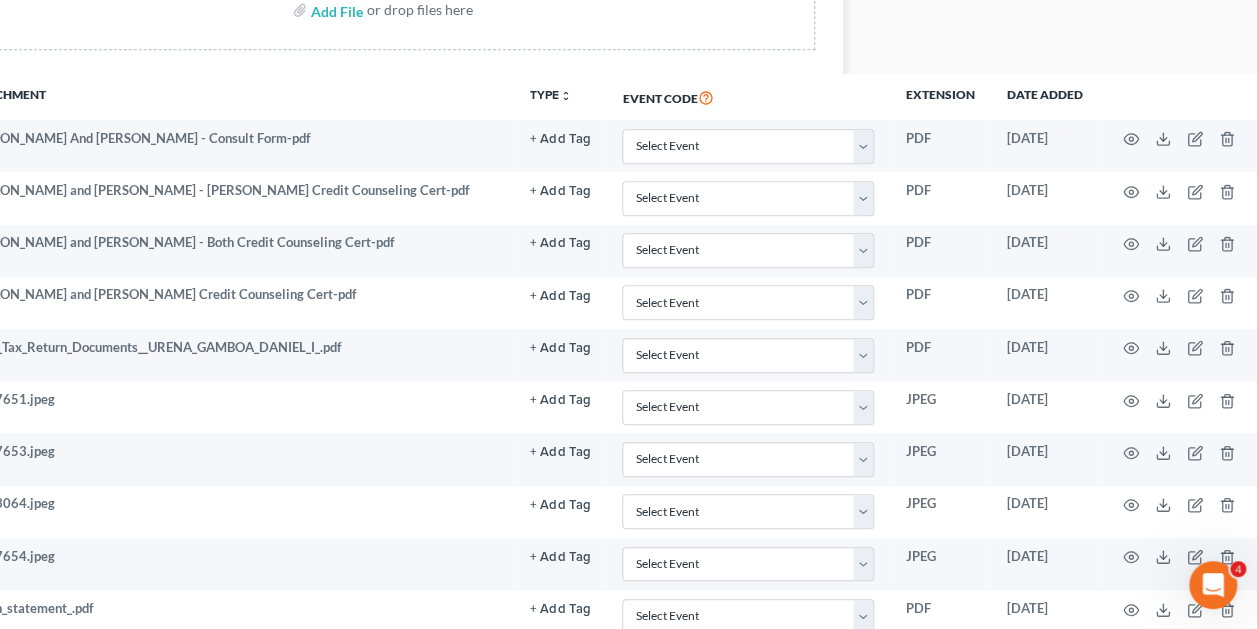 scroll, scrollTop: 450, scrollLeft: 390, axis: both 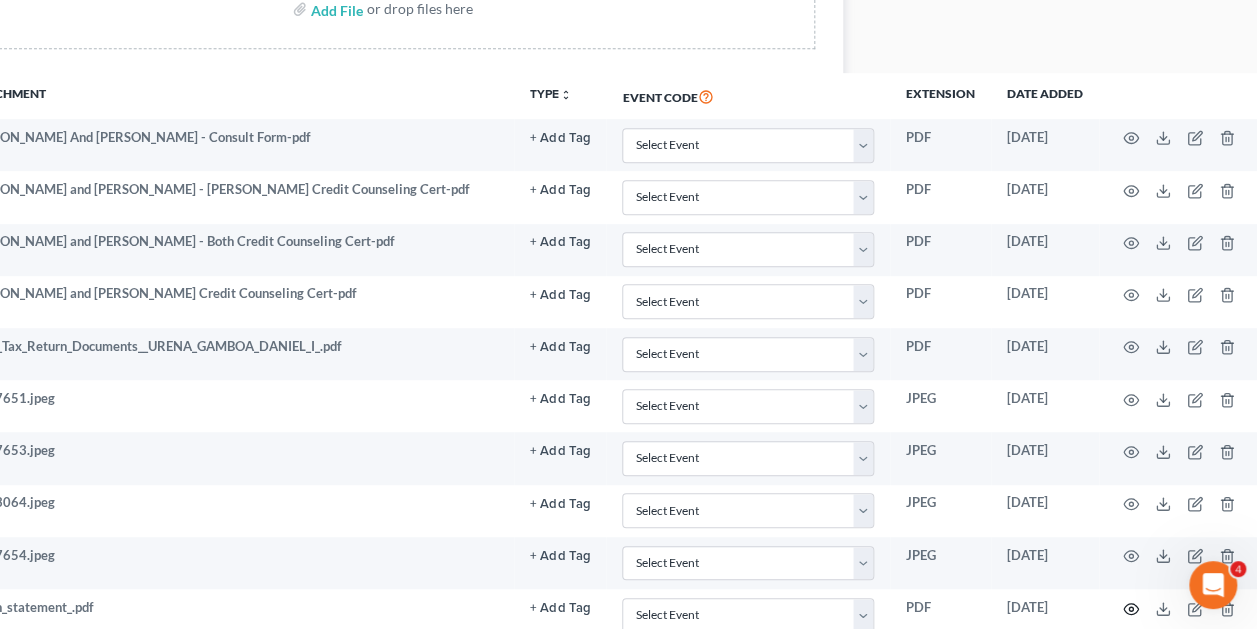 click 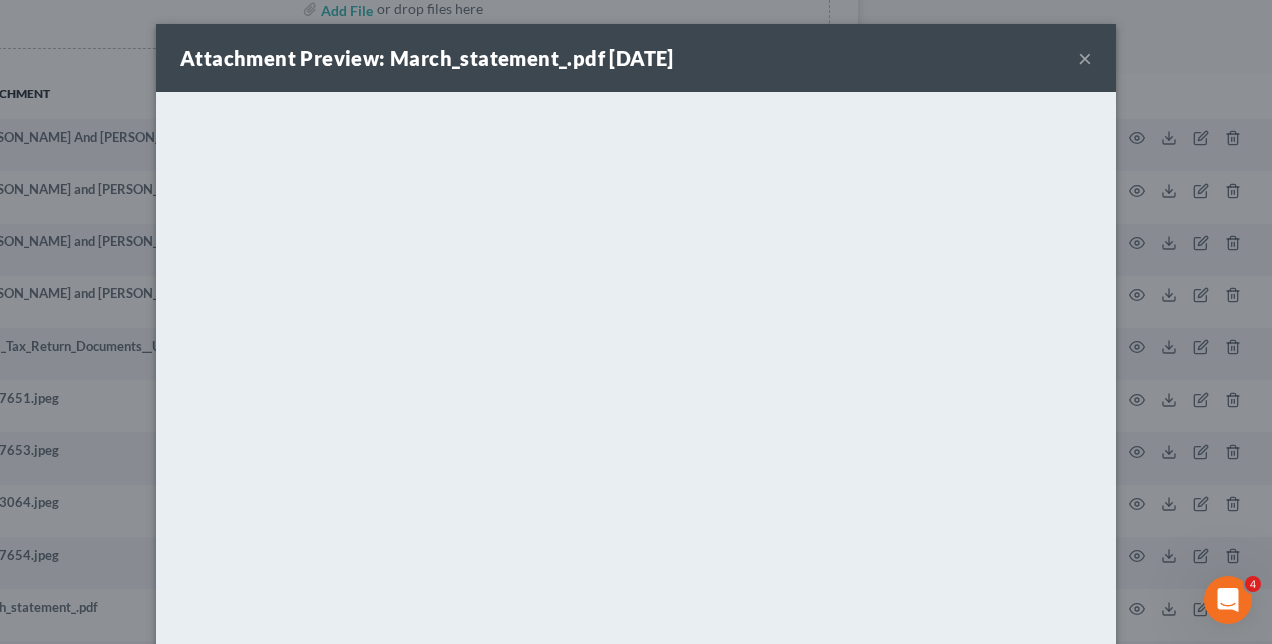 click on "Attachment Preview: March_statement_.pdf 06/03/2025 ×
<object ng-attr-data='https://nextchapter-prod.s3.amazonaws.com/uploads/attachment/file/11507115/db436c74-c7aa-46fa-8231-24b5a2cab55b.pdf?X-Amz-Expires=3000&X-Amz-Date=20250711T061334Z&X-Amz-Algorithm=AWS4-HMAC-SHA256&X-Amz-Credential=AKIAJMWBS4AI7W4T6GHQ%2F20250711%2Fus-east-1%2Fs3%2Faws4_request&X-Amz-SignedHeaders=host&X-Amz-Signature=112d7729aa771de89f7f56ebd8222796f950322d5e4a15db5f3b69d05dba0ab6' type='application/pdf' width='100%' height='650px'></object>
<p><a href='https://nextchapter-prod.s3.amazonaws.com/uploads/attachment/file/11507115/db436c74-c7aa-46fa-8231-24b5a2cab55b.pdf?X-Amz-Expires=3000&X-Amz-Date=20250711T061334Z&X-Amz-Algorithm=AWS4-HMAC-SHA256&X-Amz-Credential=AKIAJMWBS4AI7W4T6GHQ%2F20250711%2Fus-east-1%2Fs3%2Faws4_request&X-Amz-SignedHeaders=host&X-Amz-Signature=112d7729aa771de89f7f56ebd8222796f950322d5e4a15db5f3b69d05dba0ab6' target='_blank'>Click here</a> to open in a new window.</p>
Download" at bounding box center (636, 322) 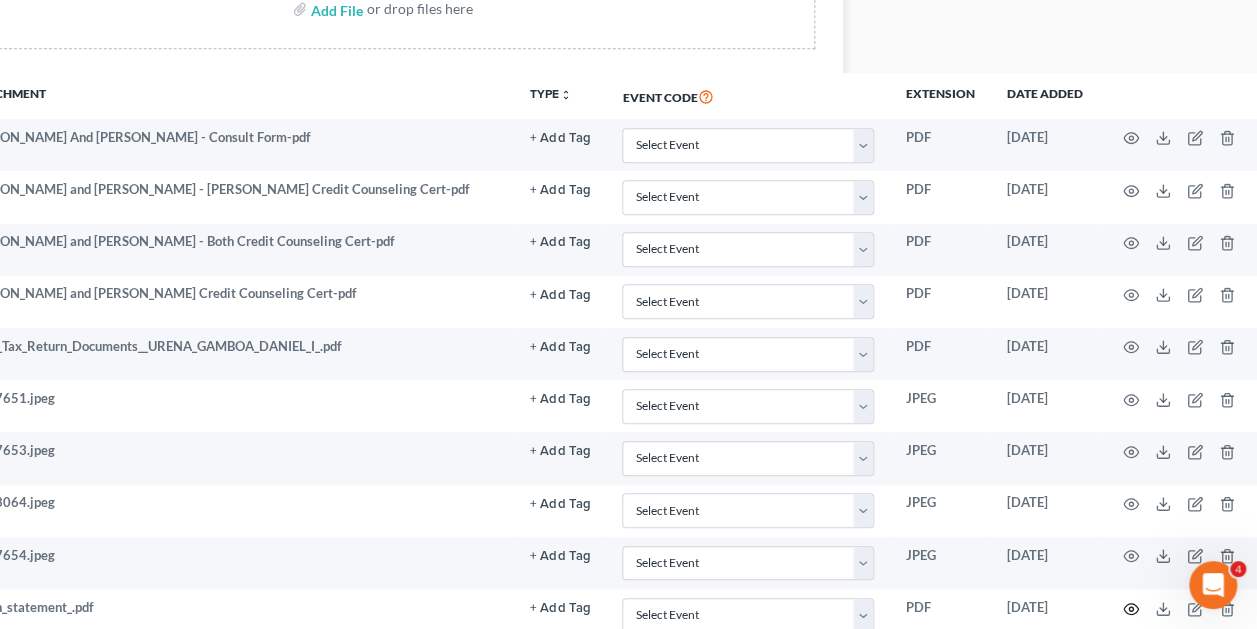 click 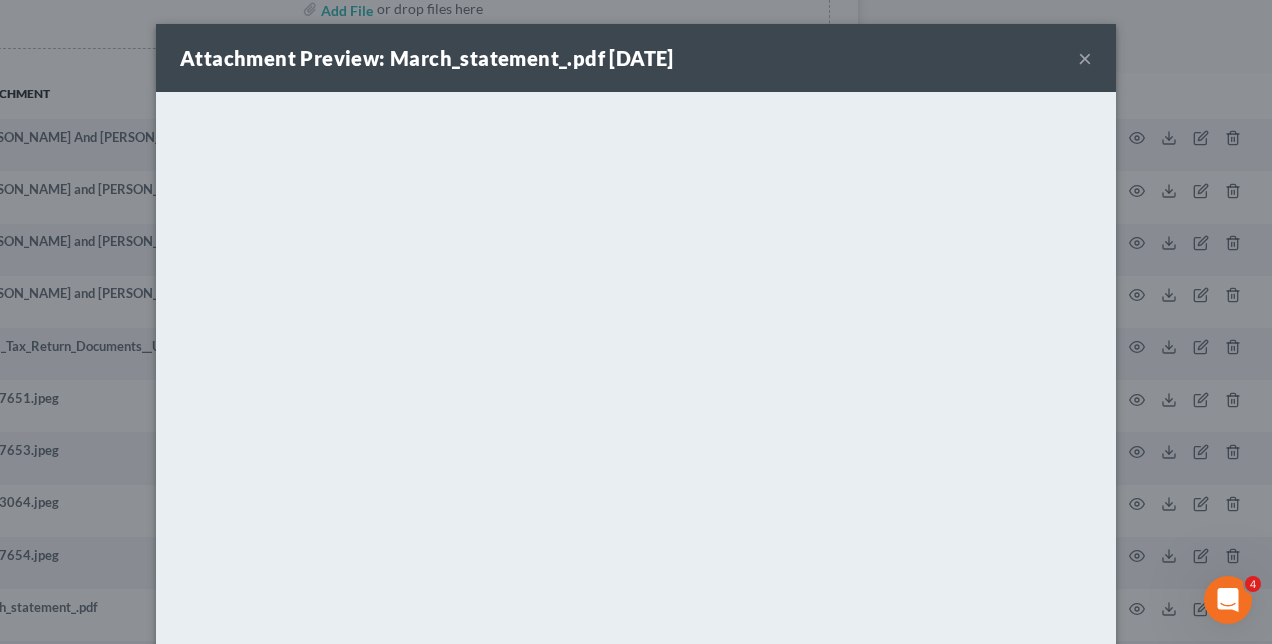 click on "Attachment Preview: March_statement_.pdf 06/03/2025 ×
<object ng-attr-data='https://nextchapter-prod.s3.amazonaws.com/uploads/attachment/file/11507115/db436c74-c7aa-46fa-8231-24b5a2cab55b.pdf?X-Amz-Expires=3000&X-Amz-Date=20250711T061334Z&X-Amz-Algorithm=AWS4-HMAC-SHA256&X-Amz-Credential=AKIAJMWBS4AI7W4T6GHQ%2F20250711%2Fus-east-1%2Fs3%2Faws4_request&X-Amz-SignedHeaders=host&X-Amz-Signature=112d7729aa771de89f7f56ebd8222796f950322d5e4a15db5f3b69d05dba0ab6' type='application/pdf' width='100%' height='650px'></object>
<p><a href='https://nextchapter-prod.s3.amazonaws.com/uploads/attachment/file/11507115/db436c74-c7aa-46fa-8231-24b5a2cab55b.pdf?X-Amz-Expires=3000&X-Amz-Date=20250711T061334Z&X-Amz-Algorithm=AWS4-HMAC-SHA256&X-Amz-Credential=AKIAJMWBS4AI7W4T6GHQ%2F20250711%2Fus-east-1%2Fs3%2Faws4_request&X-Amz-SignedHeaders=host&X-Amz-Signature=112d7729aa771de89f7f56ebd8222796f950322d5e4a15db5f3b69d05dba0ab6' target='_blank'>Click here</a> to open in a new window.</p>
Download" at bounding box center (636, 322) 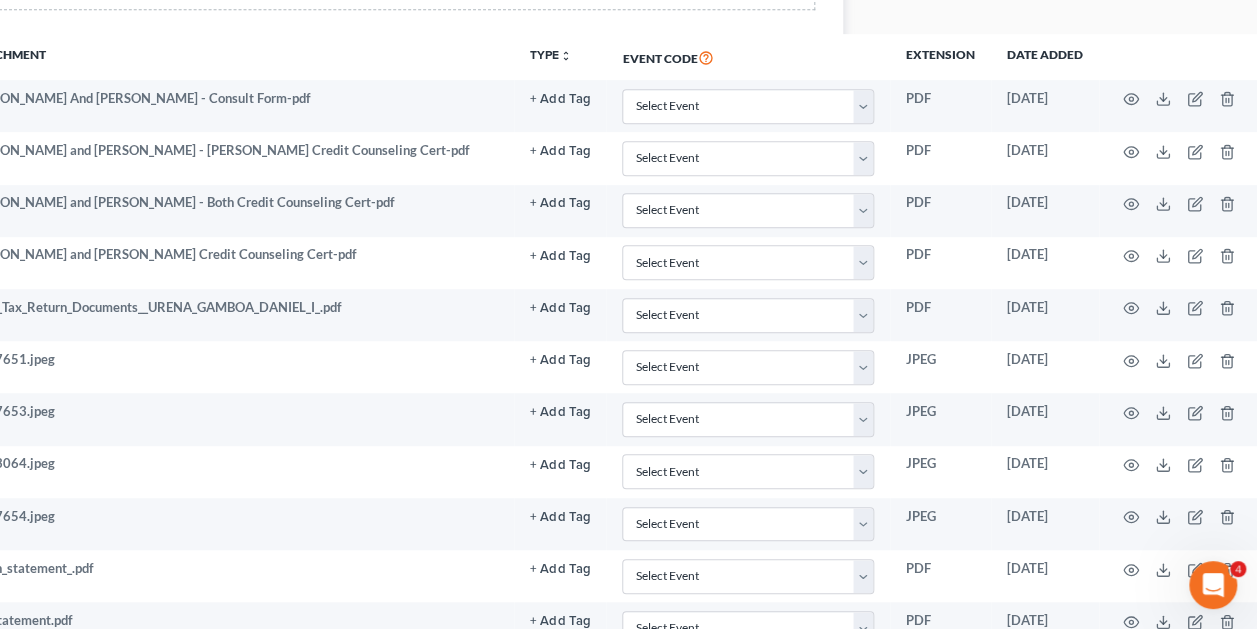 scroll, scrollTop: 490, scrollLeft: 390, axis: both 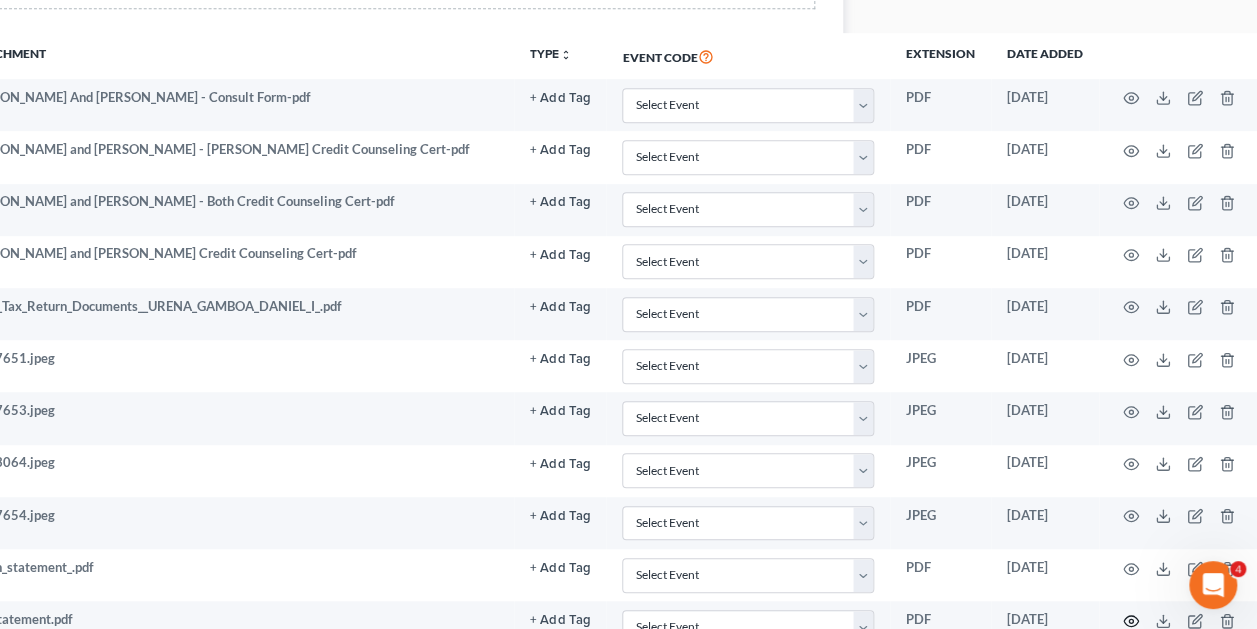 click 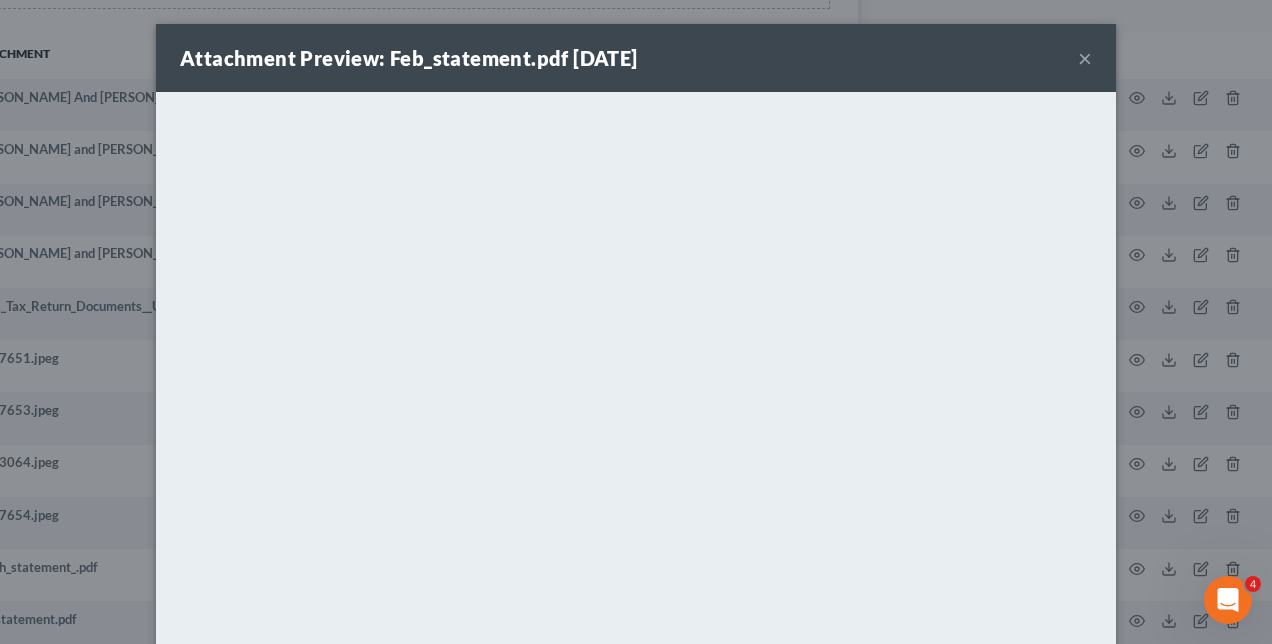 click on "Attachment Preview: Feb_statement.pdf 06/03/2025 ×
<object ng-attr-data='https://nextchapter-prod.s3.amazonaws.com/uploads/attachment/file/11507116/9e857270-f8a9-4a91-bdb9-e3bf8fcd4eb0.pdf?X-Amz-Expires=3000&X-Amz-Date=20250711T061334Z&X-Amz-Algorithm=AWS4-HMAC-SHA256&X-Amz-Credential=AKIAJMWBS4AI7W4T6GHQ%2F20250711%2Fus-east-1%2Fs3%2Faws4_request&X-Amz-SignedHeaders=host&X-Amz-Signature=e994ee5442be34f67352919f8c42c324af68eeb551656217a5d29e6437b448bf' type='application/pdf' width='100%' height='650px'></object>
<p><a href='https://nextchapter-prod.s3.amazonaws.com/uploads/attachment/file/11507116/9e857270-f8a9-4a91-bdb9-e3bf8fcd4eb0.pdf?X-Amz-Expires=3000&X-Amz-Date=20250711T061334Z&X-Amz-Algorithm=AWS4-HMAC-SHA256&X-Amz-Credential=AKIAJMWBS4AI7W4T6GHQ%2F20250711%2Fus-east-1%2Fs3%2Faws4_request&X-Amz-SignedHeaders=host&X-Amz-Signature=e994ee5442be34f67352919f8c42c324af68eeb551656217a5d29e6437b448bf' target='_blank'>Click here</a> to open in a new window.</p>
Download" at bounding box center [636, 322] 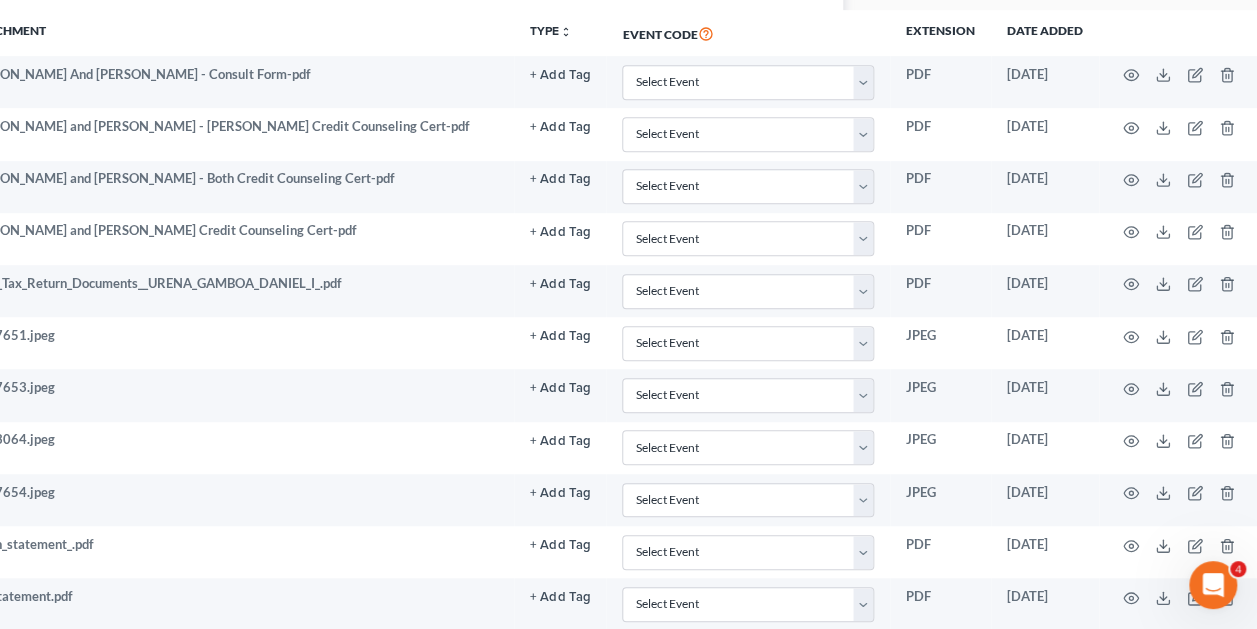 scroll, scrollTop: 516, scrollLeft: 390, axis: both 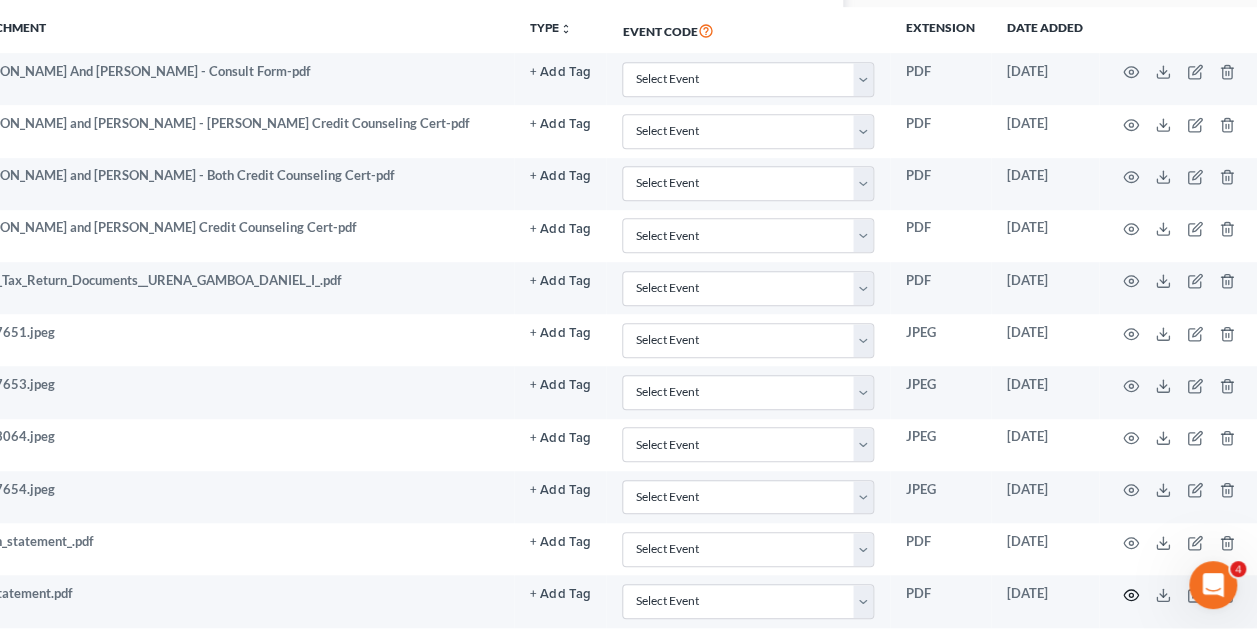 click 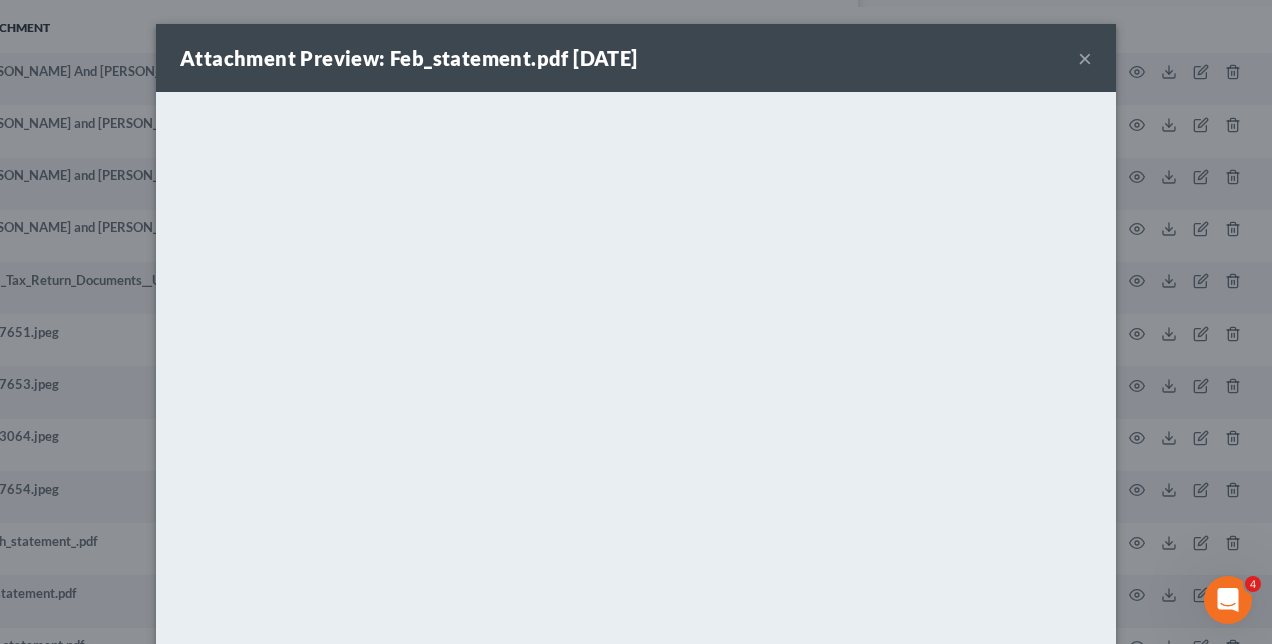 click on "Attachment Preview: Feb_statement.pdf 06/03/2025 ×
<object ng-attr-data='https://nextchapter-prod.s3.amazonaws.com/uploads/attachment/file/11507116/9e857270-f8a9-4a91-bdb9-e3bf8fcd4eb0.pdf?X-Amz-Expires=3000&X-Amz-Date=20250711T061334Z&X-Amz-Algorithm=AWS4-HMAC-SHA256&X-Amz-Credential=AKIAJMWBS4AI7W4T6GHQ%2F20250711%2Fus-east-1%2Fs3%2Faws4_request&X-Amz-SignedHeaders=host&X-Amz-Signature=e994ee5442be34f67352919f8c42c324af68eeb551656217a5d29e6437b448bf' type='application/pdf' width='100%' height='650px'></object>
<p><a href='https://nextchapter-prod.s3.amazonaws.com/uploads/attachment/file/11507116/9e857270-f8a9-4a91-bdb9-e3bf8fcd4eb0.pdf?X-Amz-Expires=3000&X-Amz-Date=20250711T061334Z&X-Amz-Algorithm=AWS4-HMAC-SHA256&X-Amz-Credential=AKIAJMWBS4AI7W4T6GHQ%2F20250711%2Fus-east-1%2Fs3%2Faws4_request&X-Amz-SignedHeaders=host&X-Amz-Signature=e994ee5442be34f67352919f8c42c324af68eeb551656217a5d29e6437b448bf' target='_blank'>Click here</a> to open in a new window.</p>
Download" at bounding box center [636, 322] 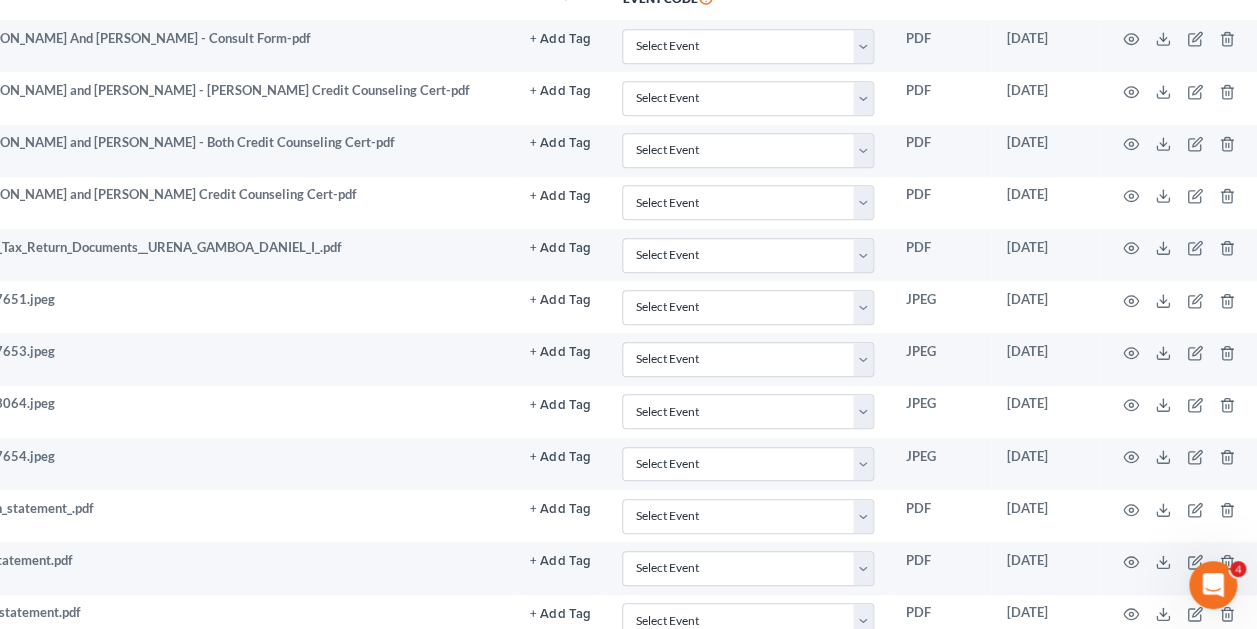scroll, scrollTop: 556, scrollLeft: 390, axis: both 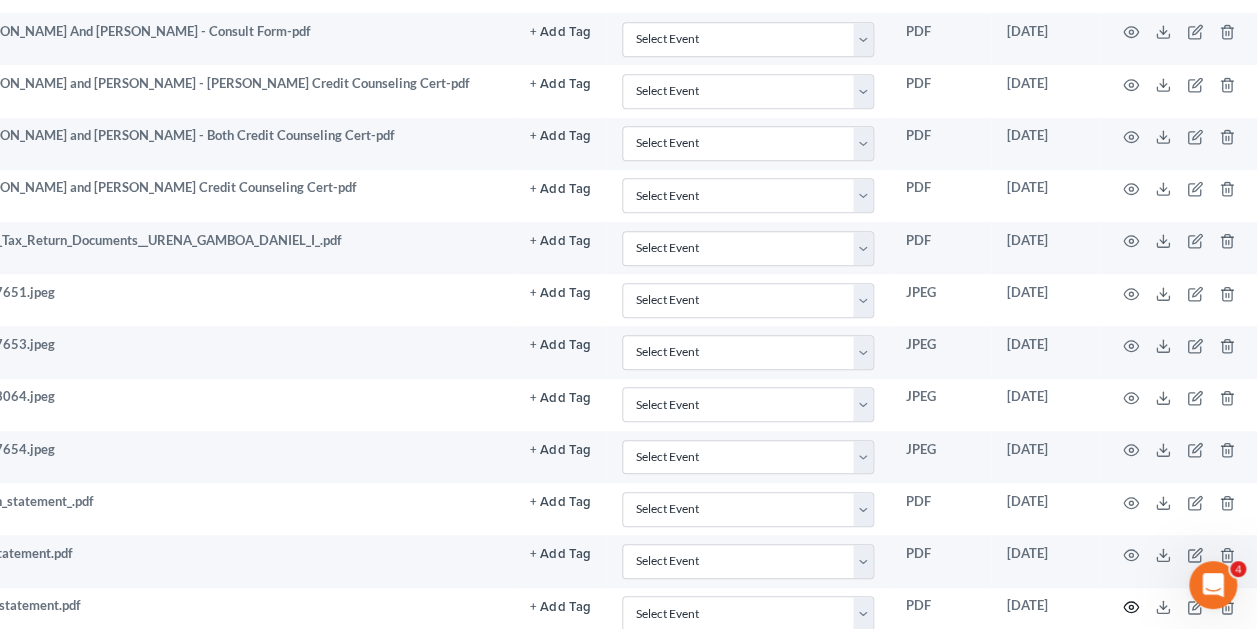 click 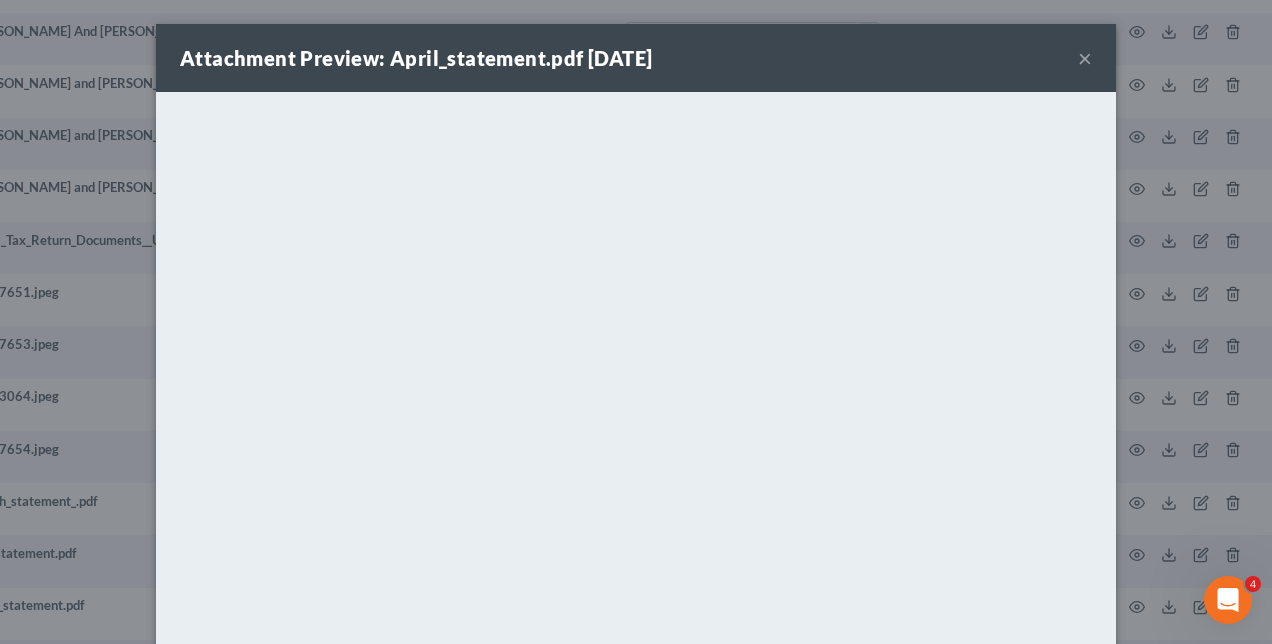 click on "Attachment Preview: April_statement.pdf 06/03/2025 ×" at bounding box center [636, 58] 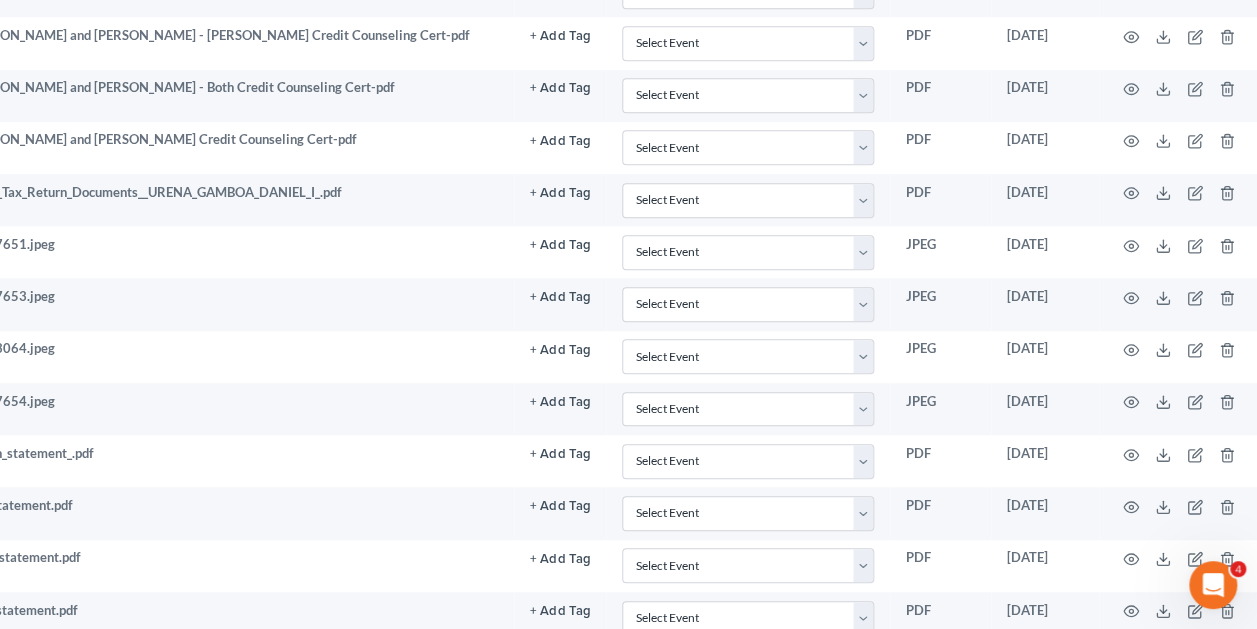 scroll, scrollTop: 605, scrollLeft: 390, axis: both 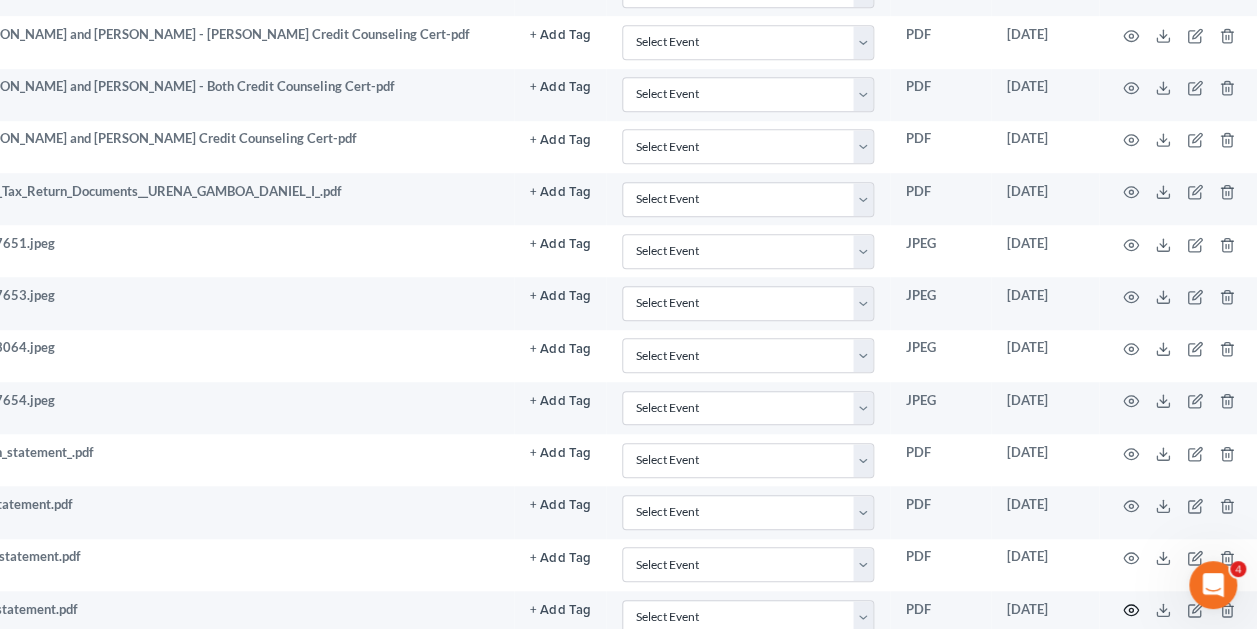 click 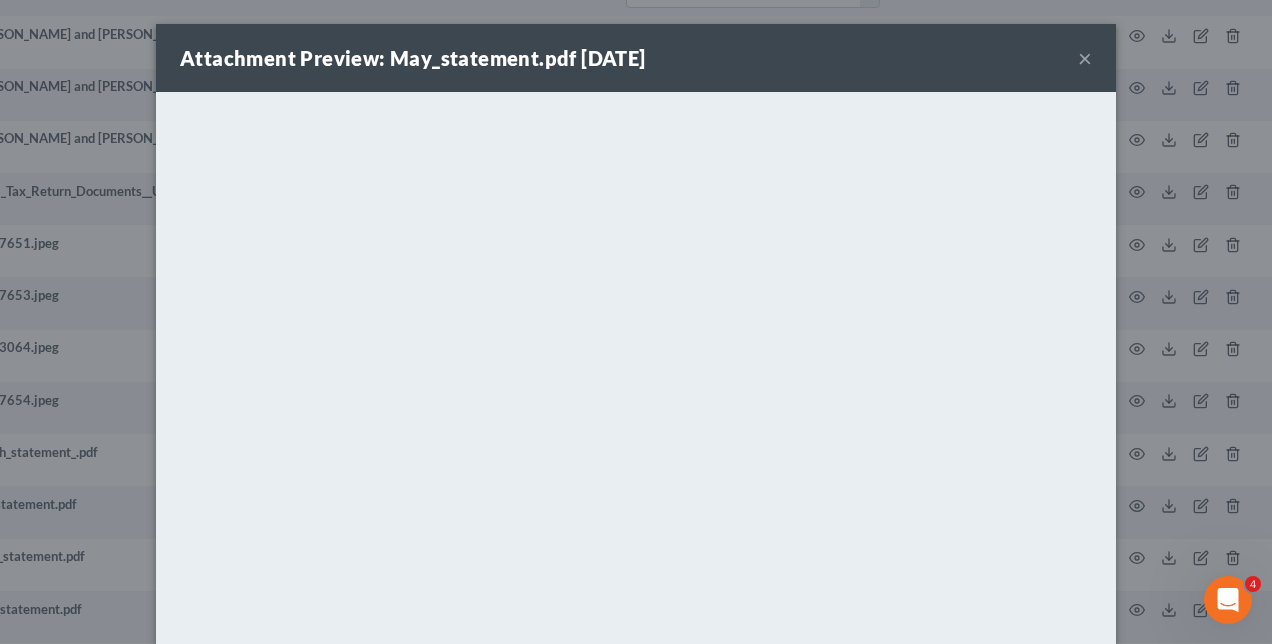 click on "×" at bounding box center (1085, 58) 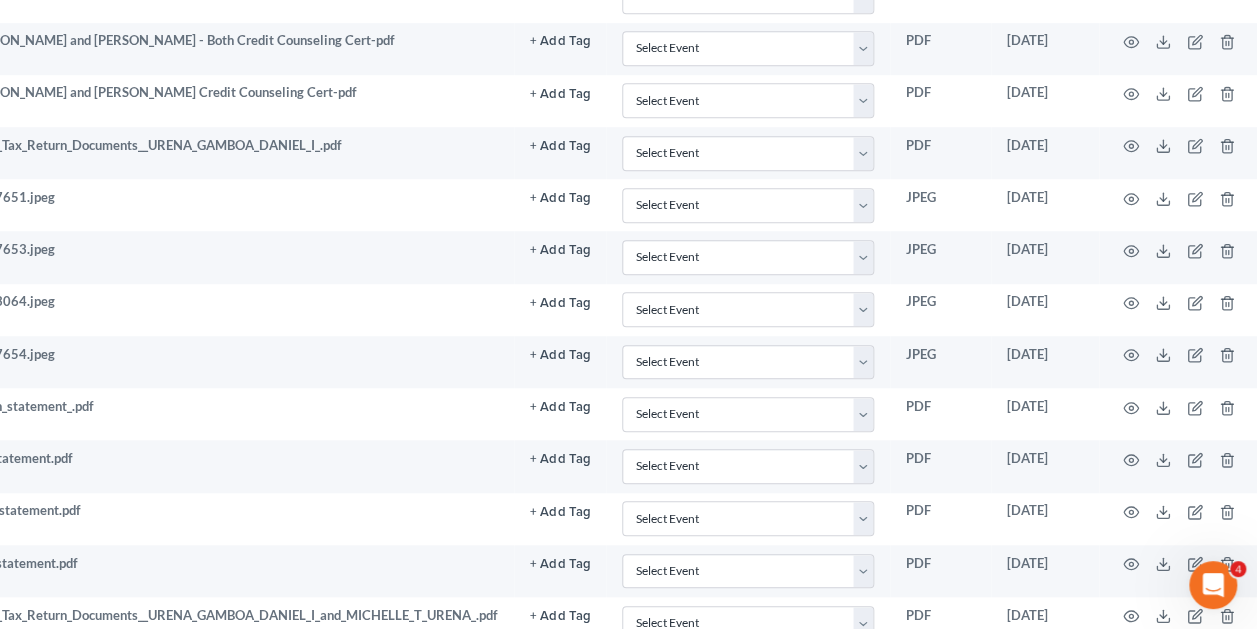 scroll, scrollTop: 652, scrollLeft: 390, axis: both 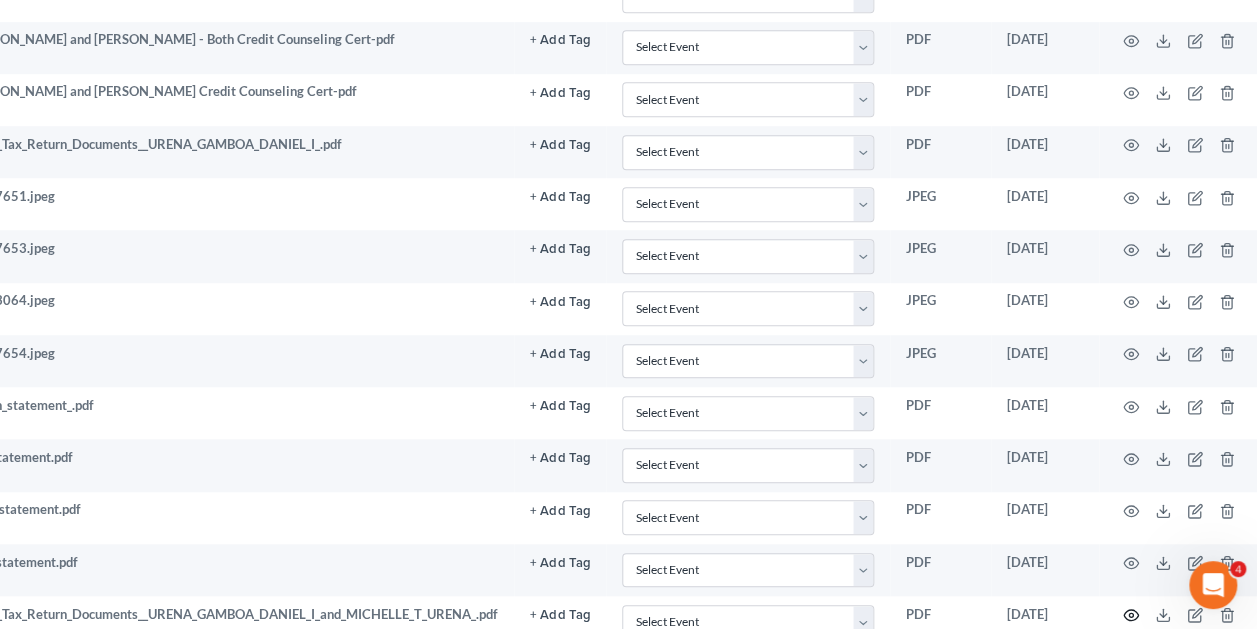 click 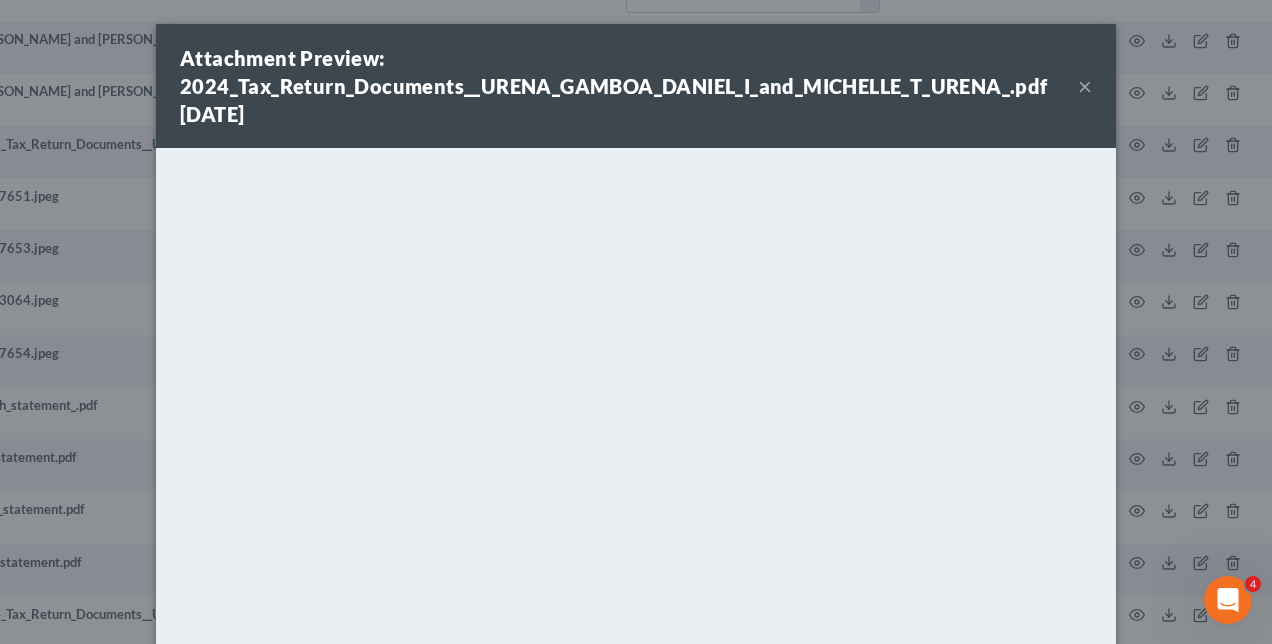 click on "×" at bounding box center (1085, 86) 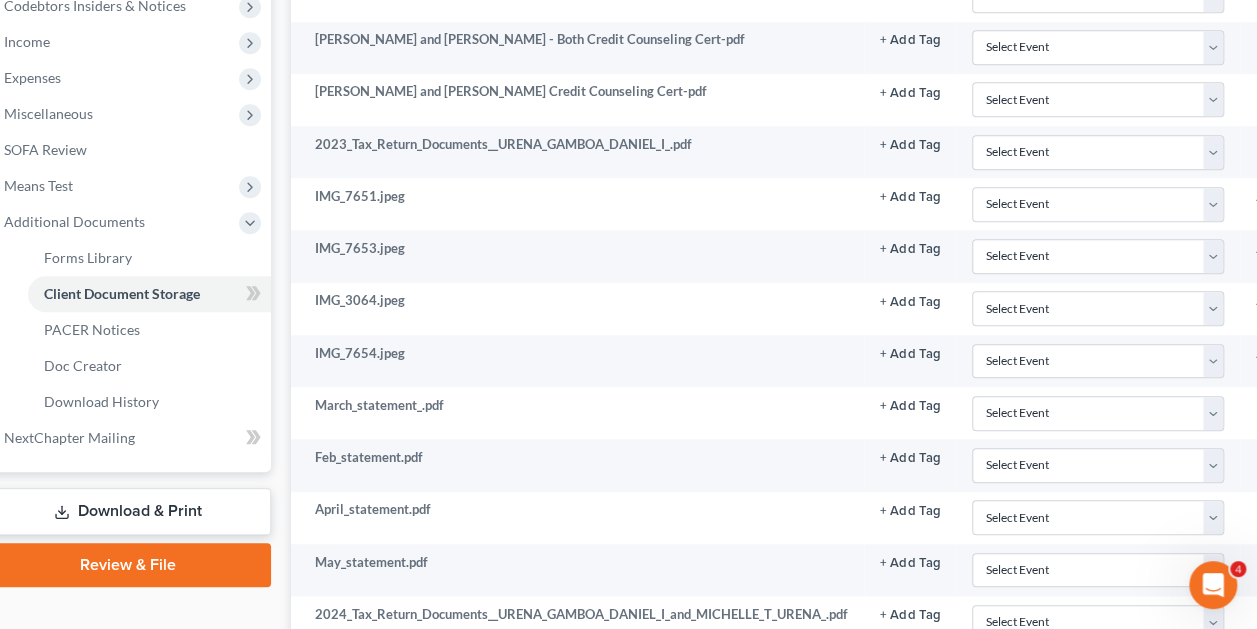 scroll, scrollTop: 652, scrollLeft: 26, axis: both 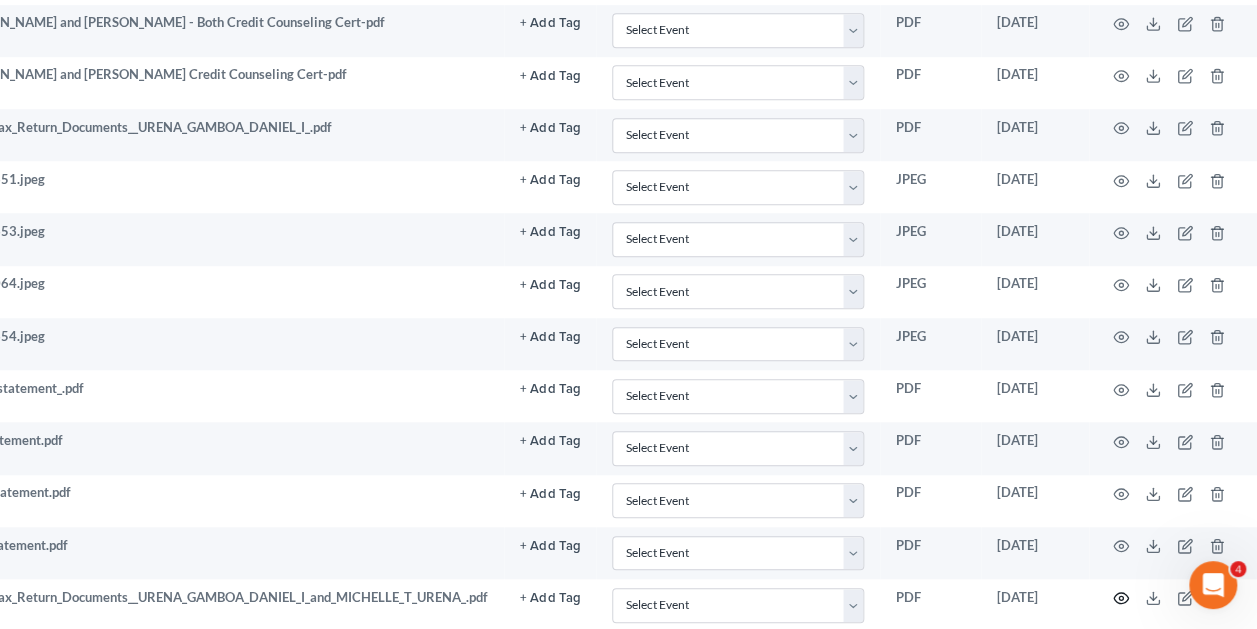 click 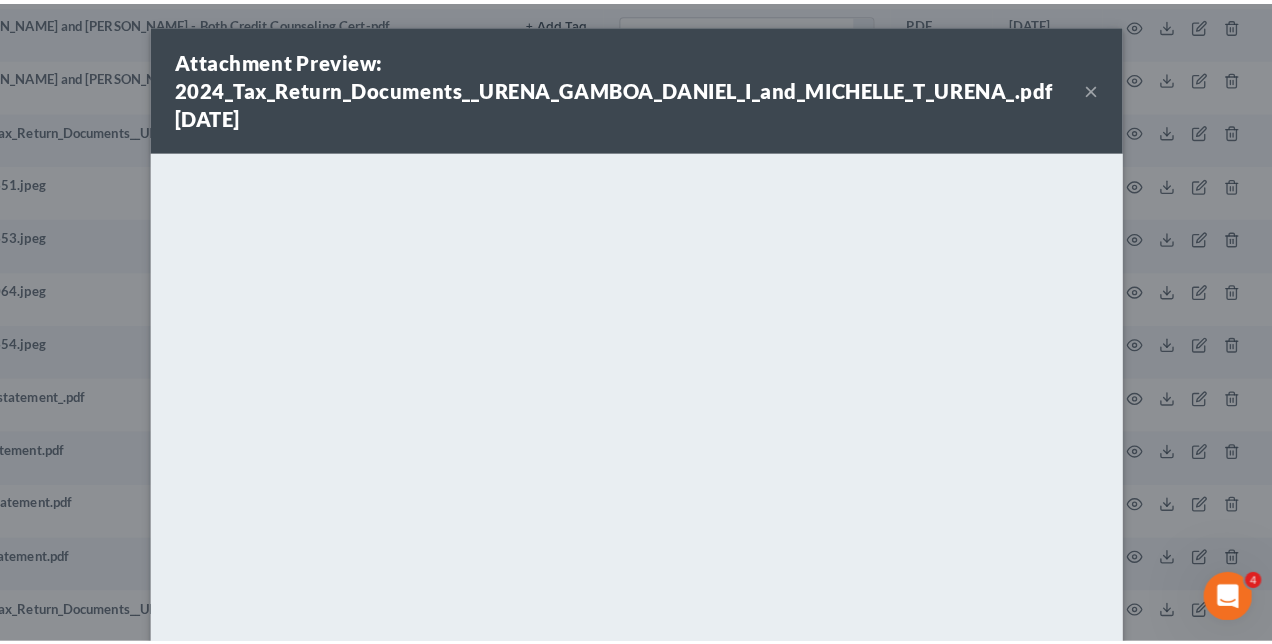 scroll, scrollTop: 669, scrollLeft: 390, axis: both 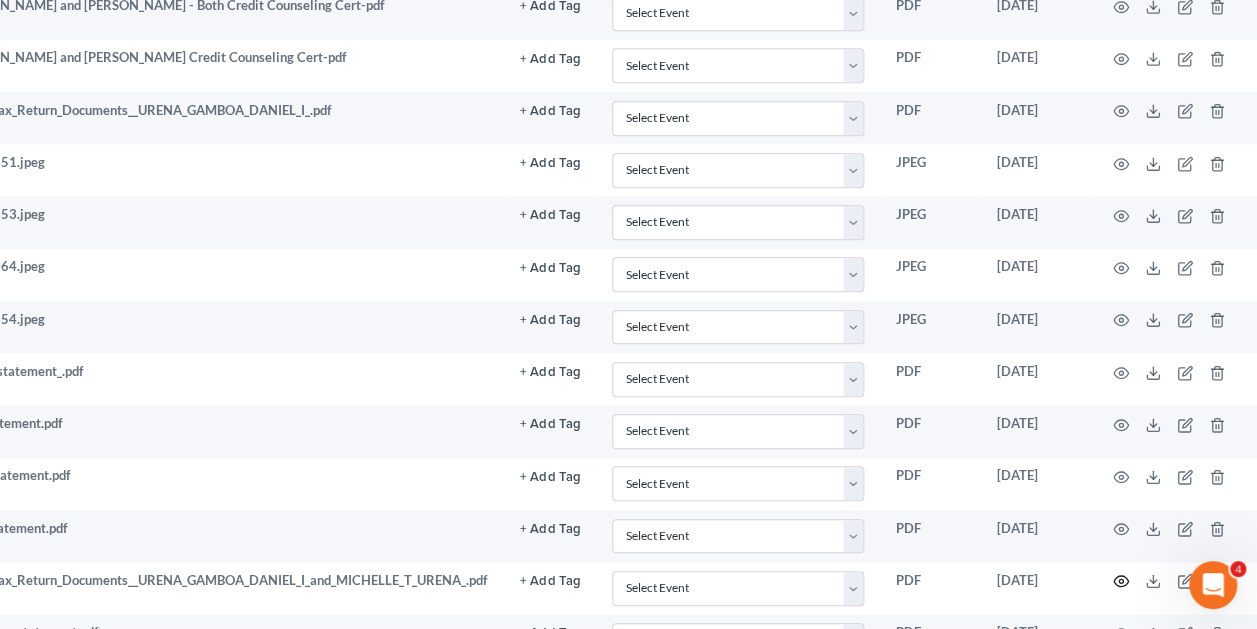 click 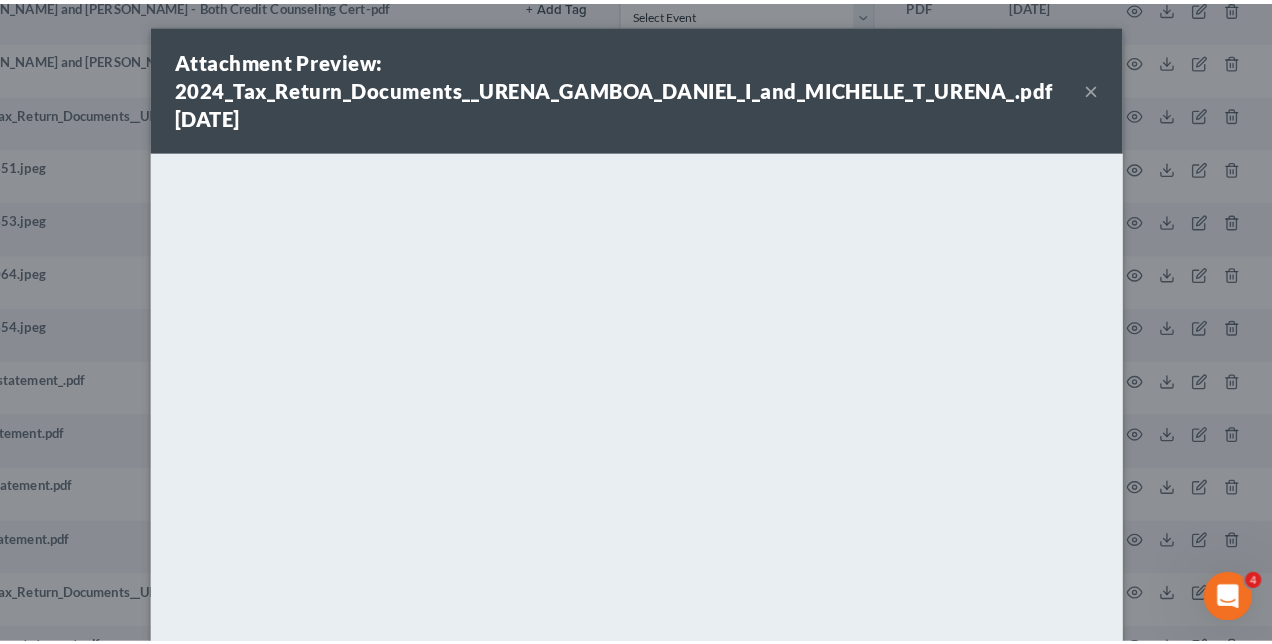 scroll, scrollTop: 686, scrollLeft: 390, axis: both 